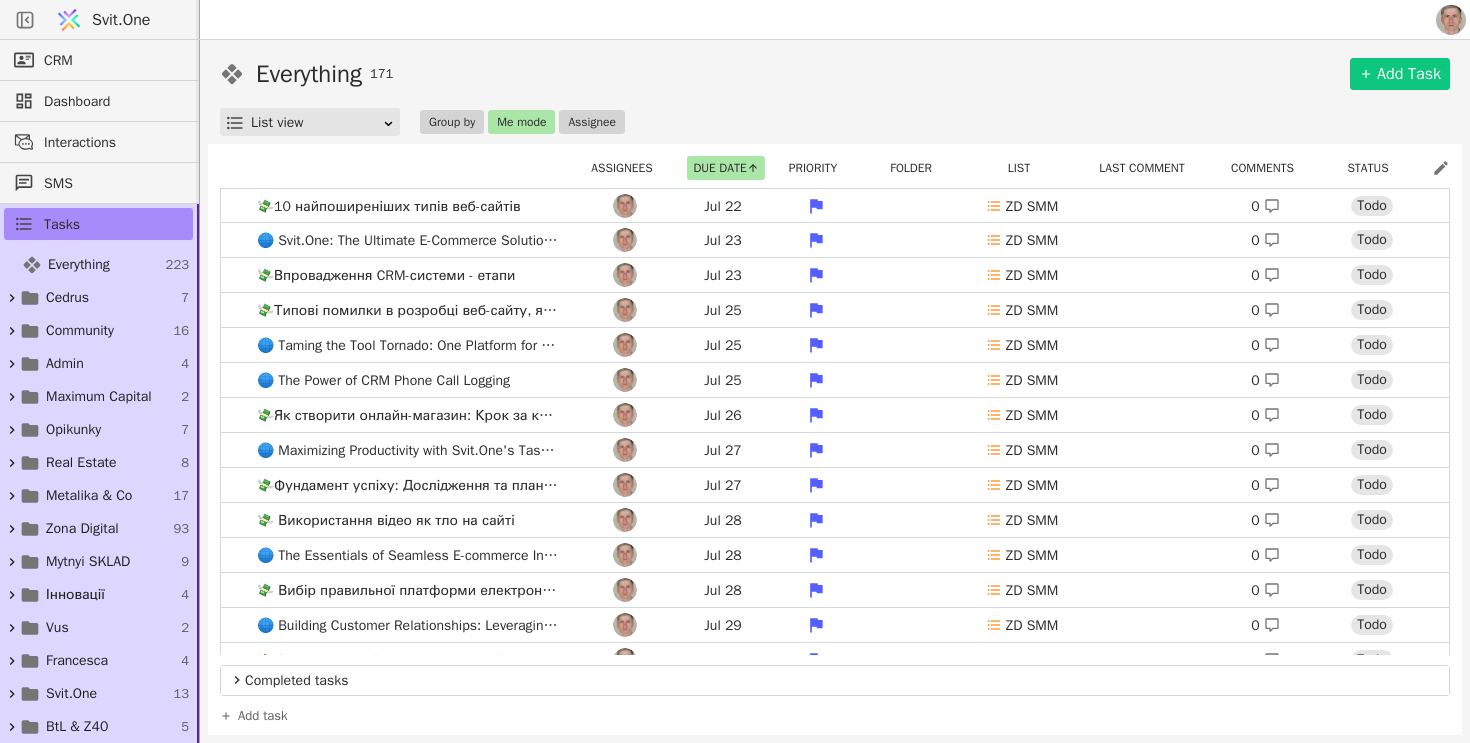 scroll, scrollTop: 0, scrollLeft: 0, axis: both 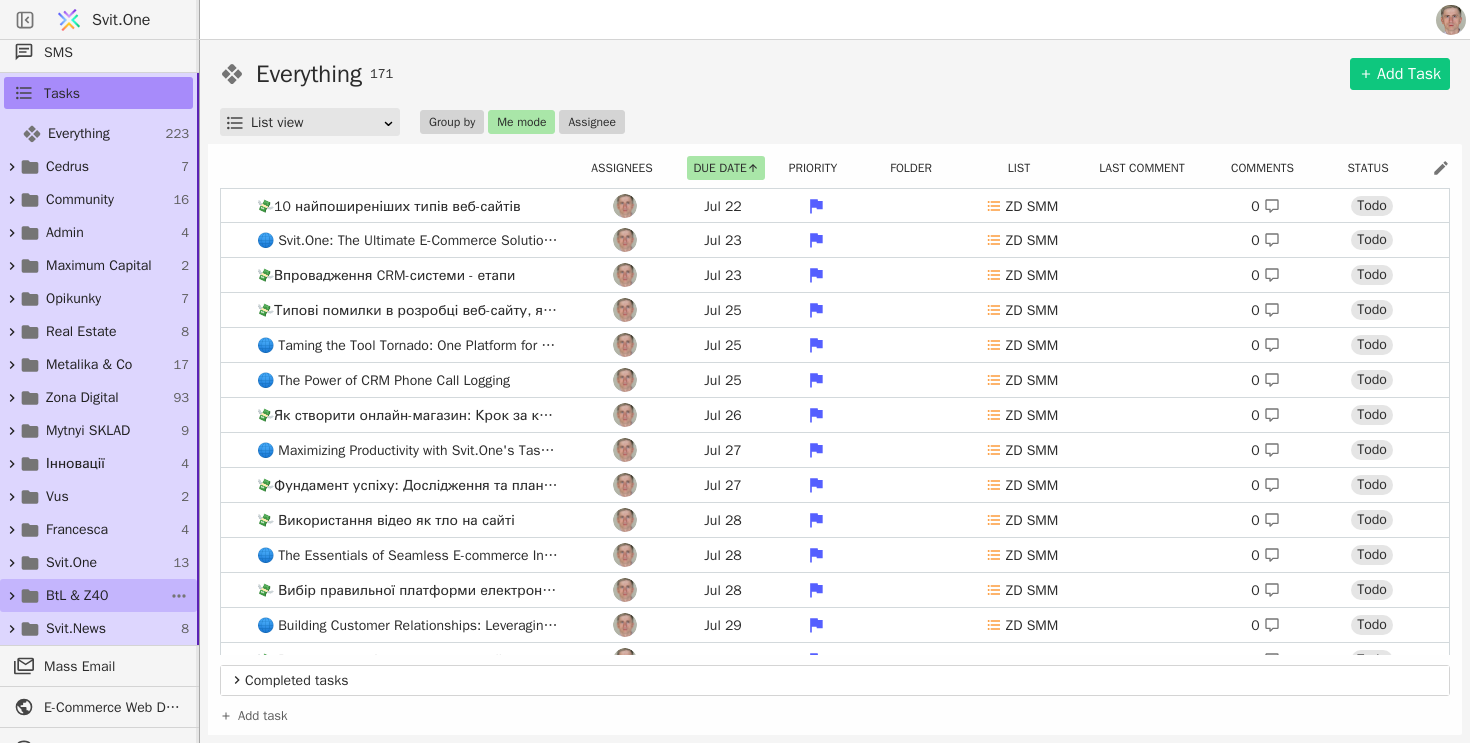 click on "BtL & Z40 5" at bounding box center [98, 595] 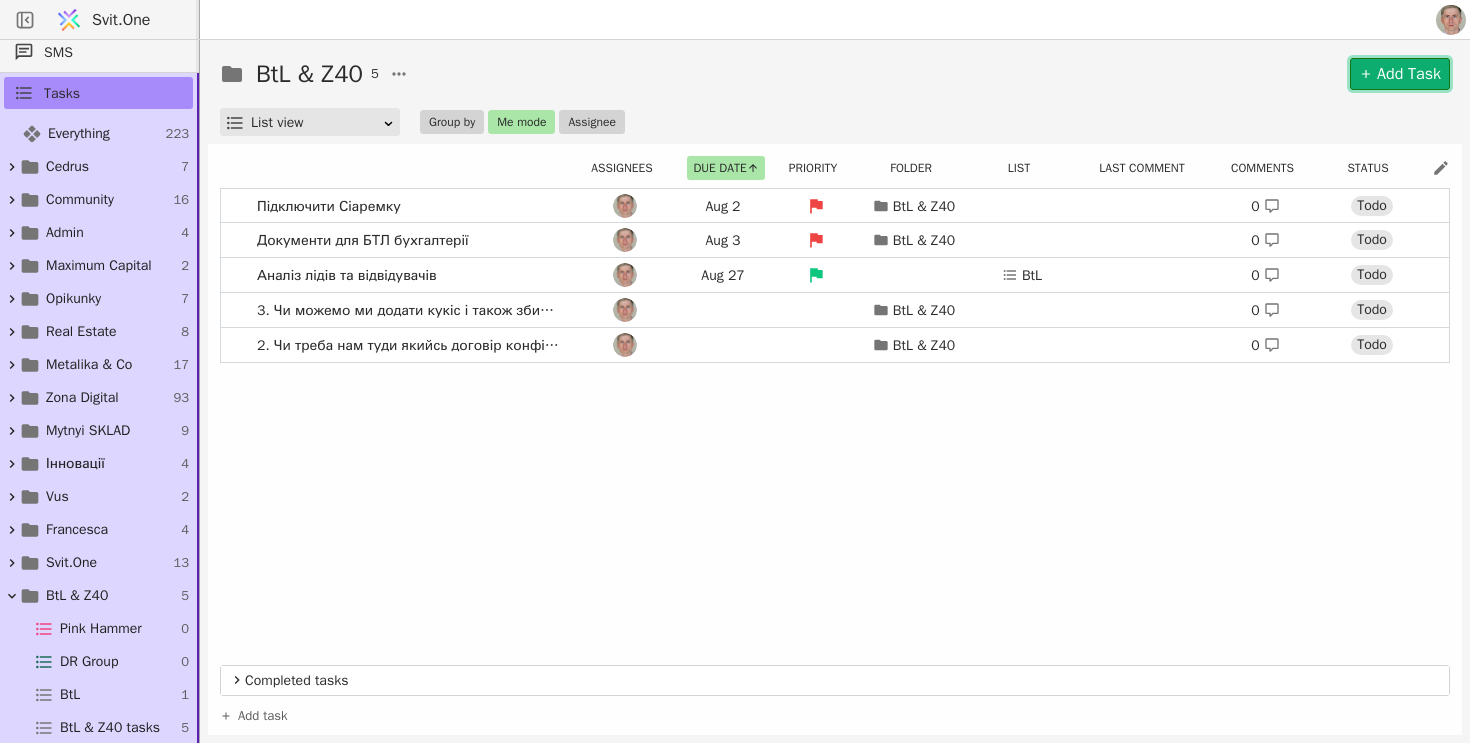 click on "Add Task" at bounding box center [1400, 74] 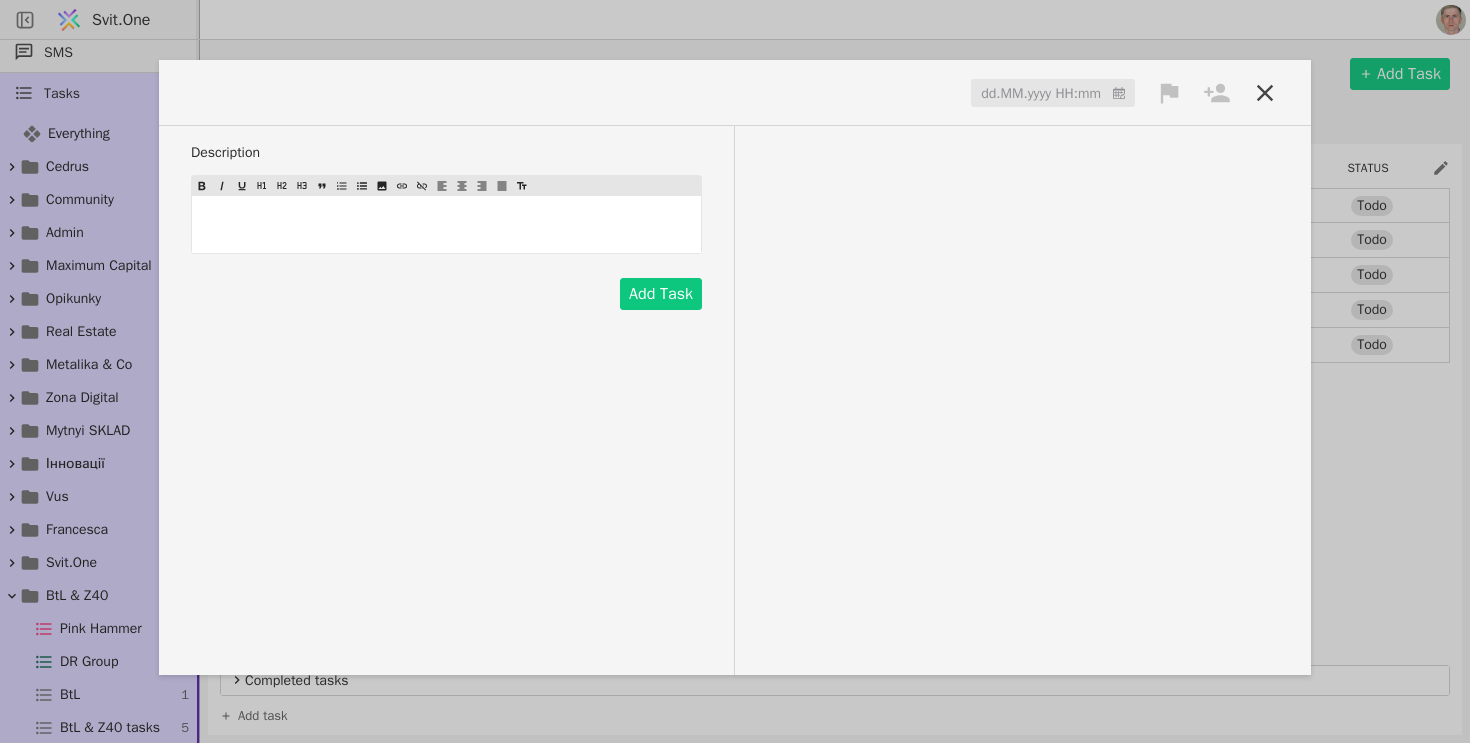 click at bounding box center [251, 92] 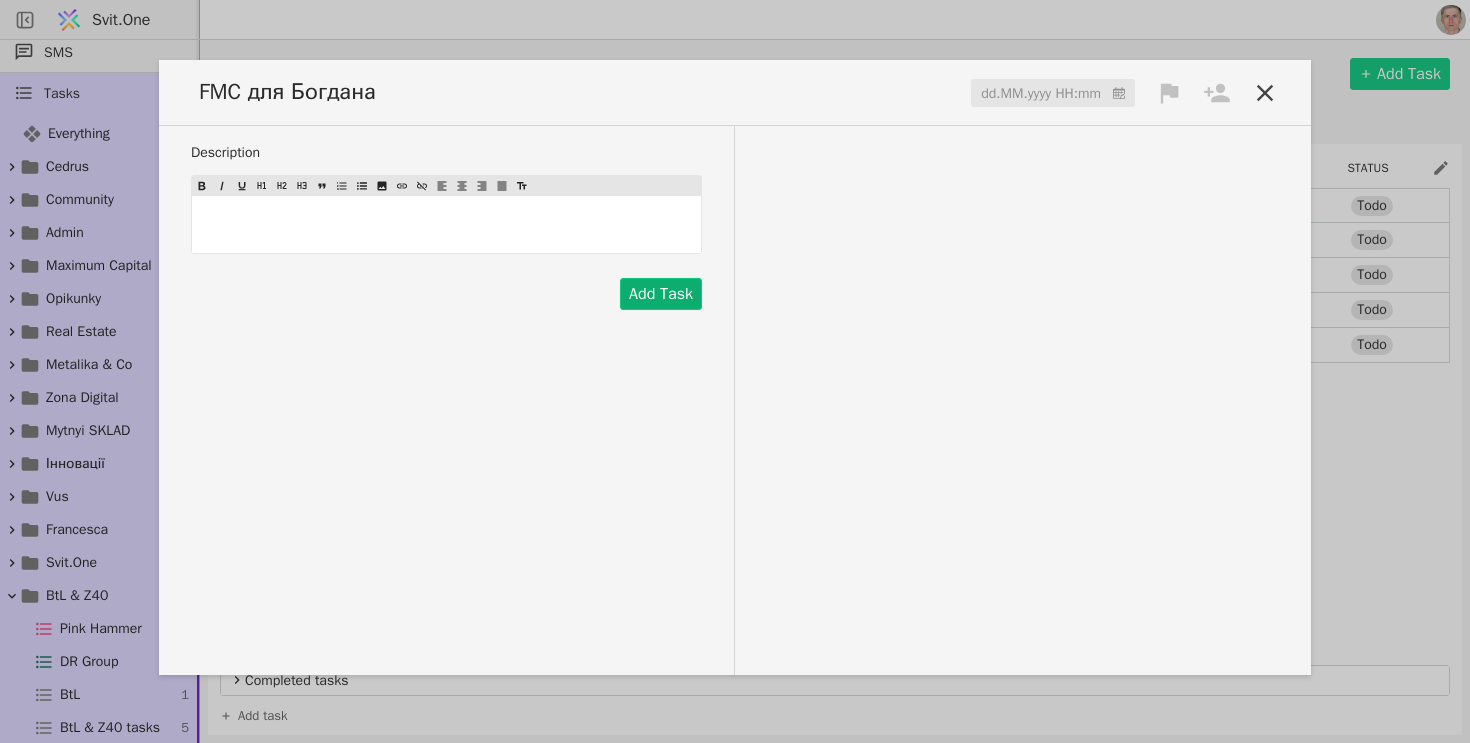 click on "Add Task" at bounding box center [661, 294] 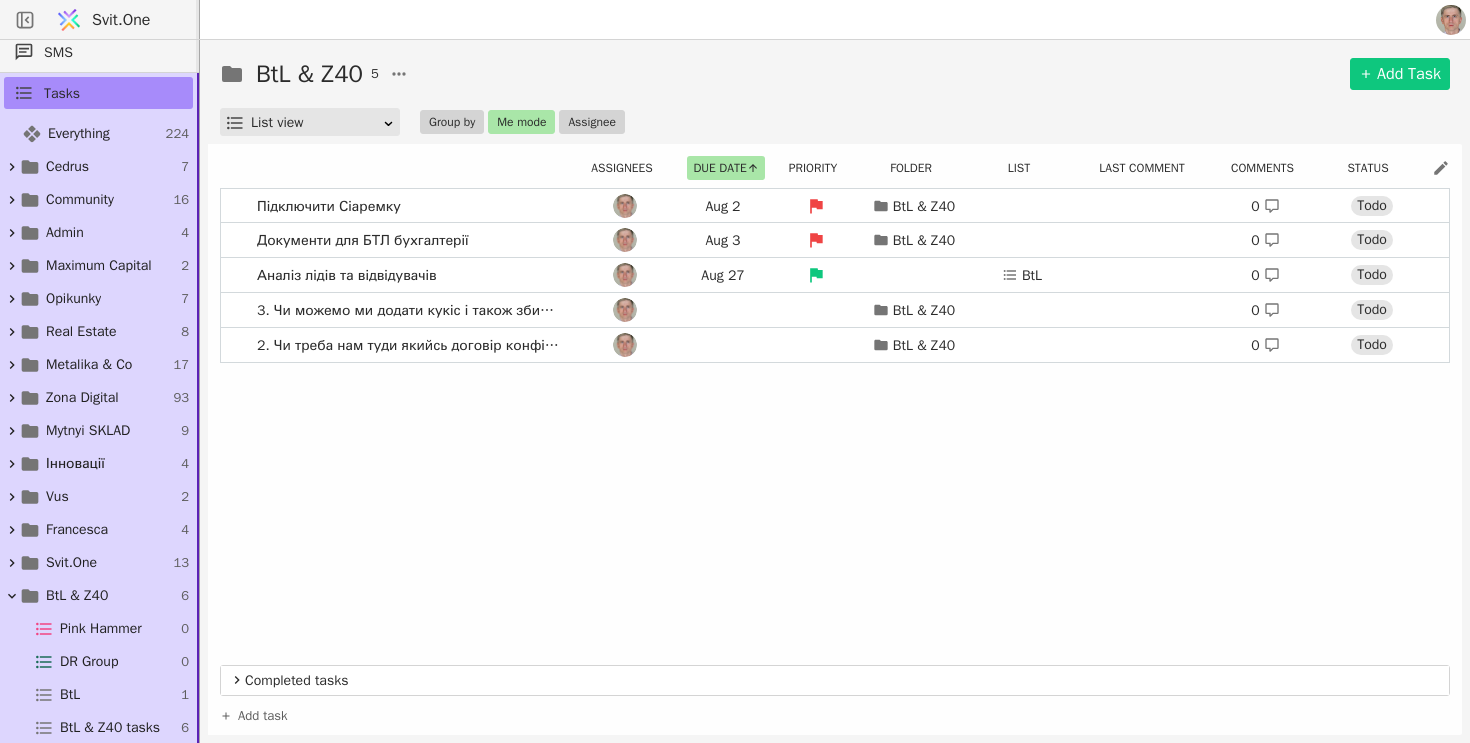 click on "BtL & Z40 5 Add Task List view Group by Me mode Assignee" at bounding box center [835, 96] 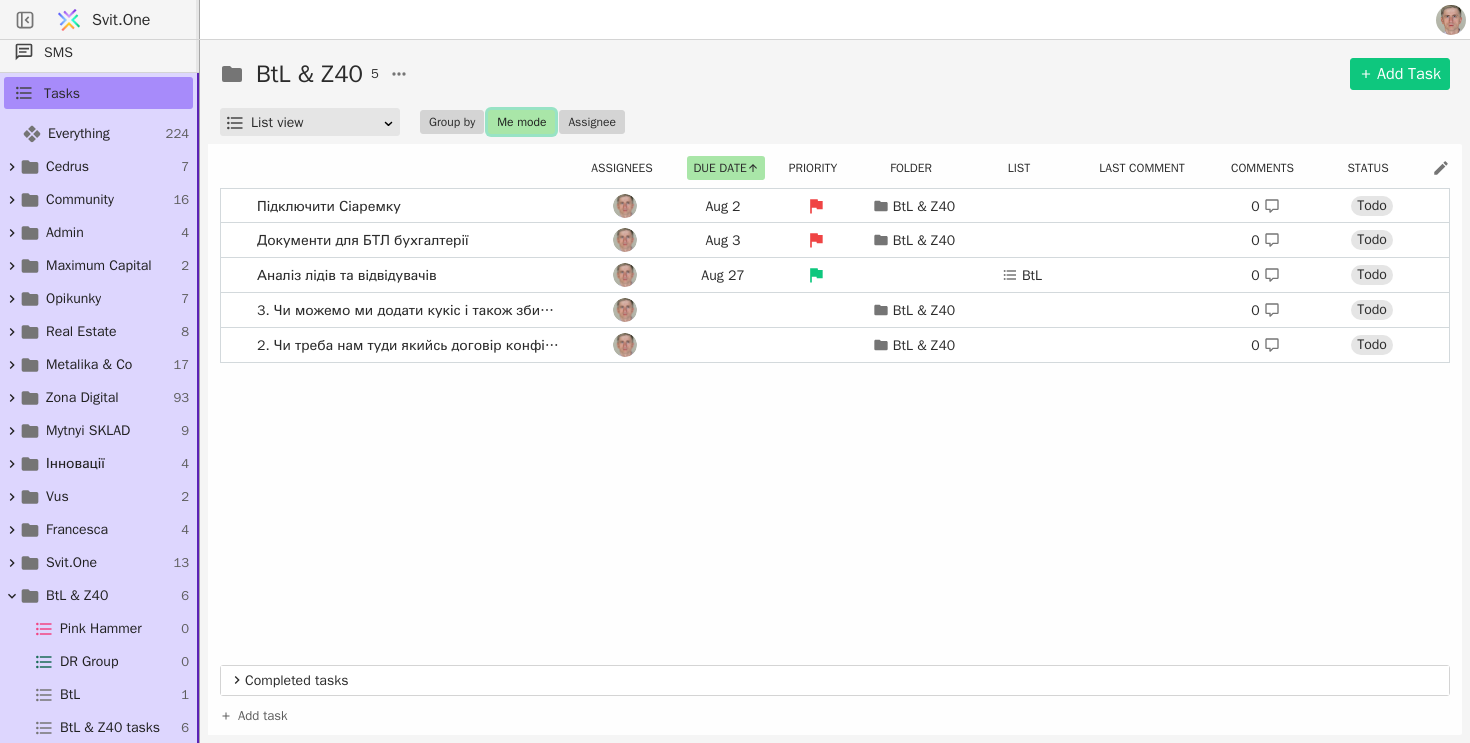 click on "Me mode" at bounding box center (521, 122) 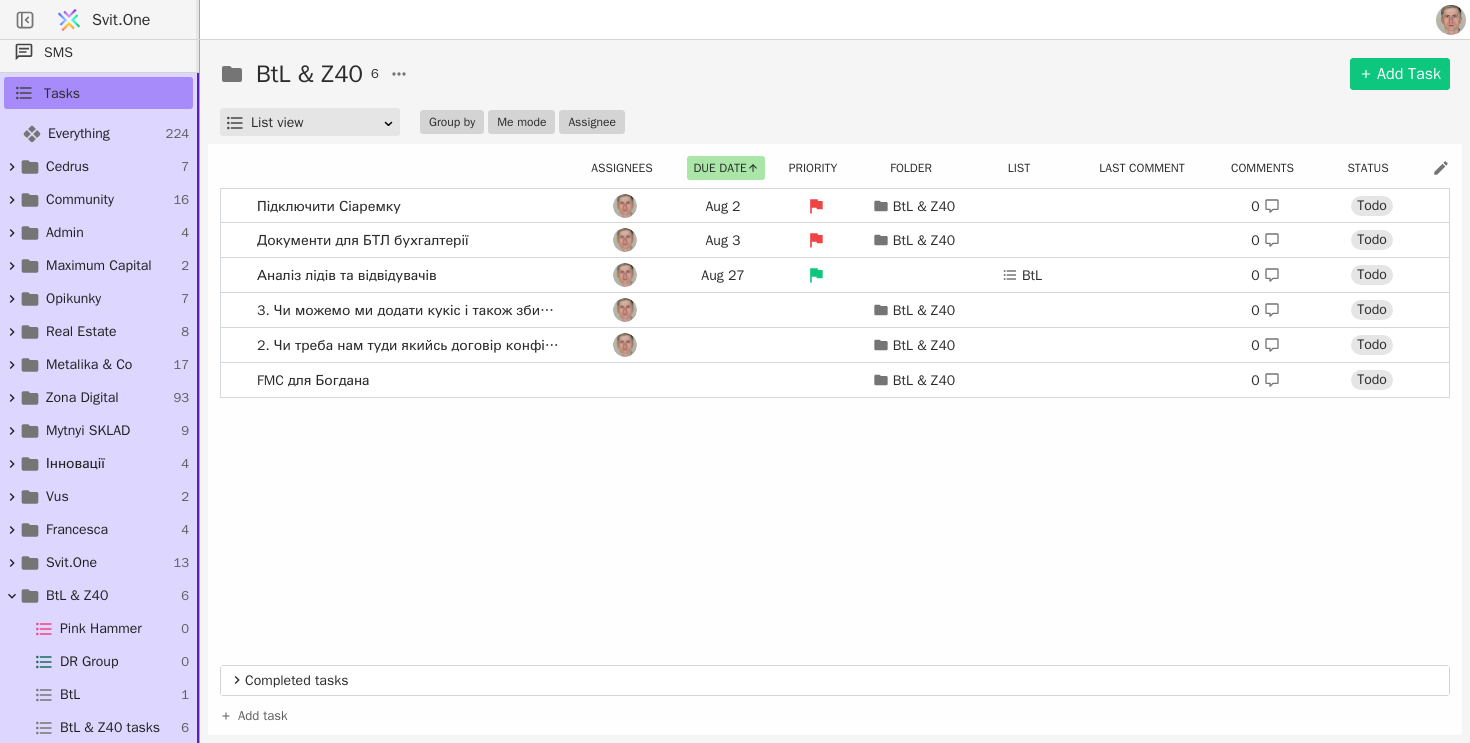 click on "BtL & Z40 6 Add Task List view Group by Me mode Assignee" at bounding box center [835, 96] 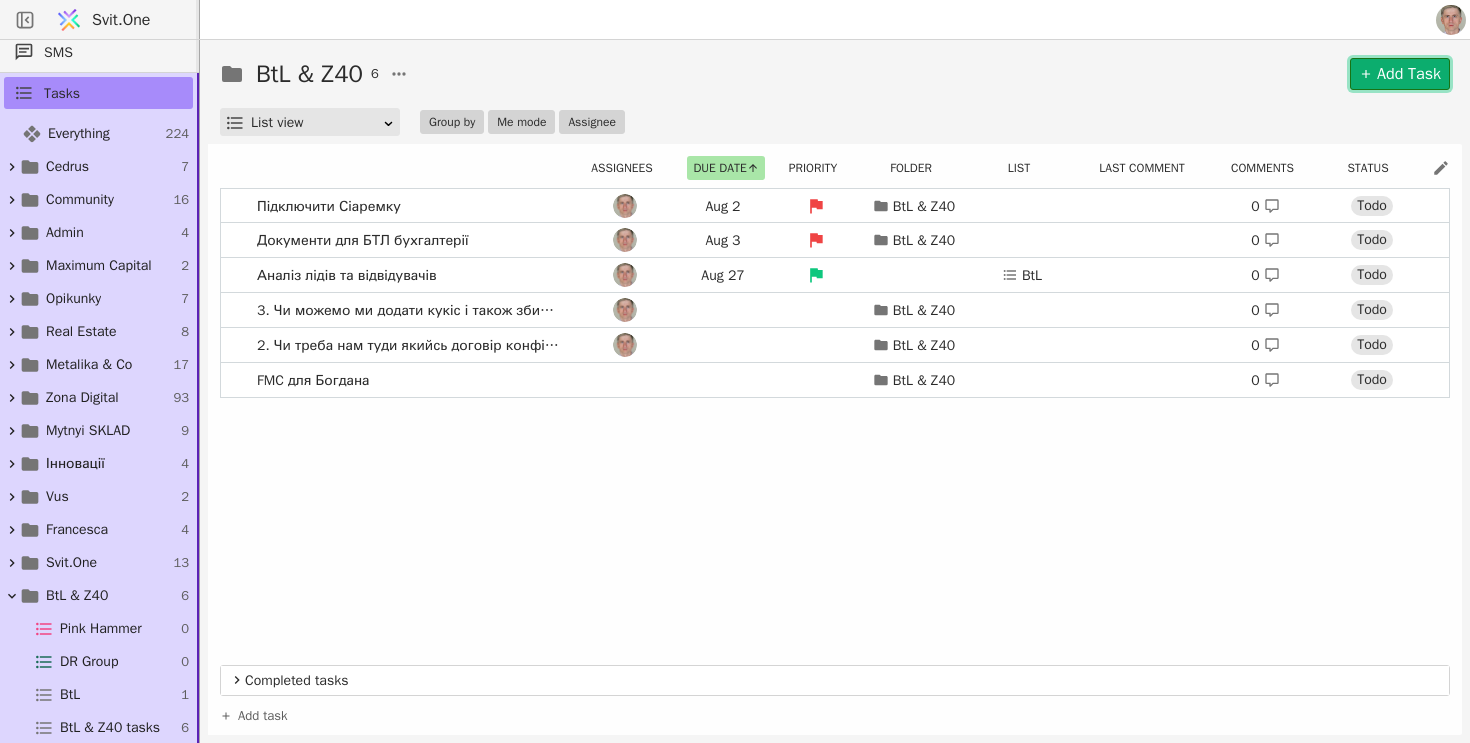 click on "Add Task" at bounding box center (1400, 74) 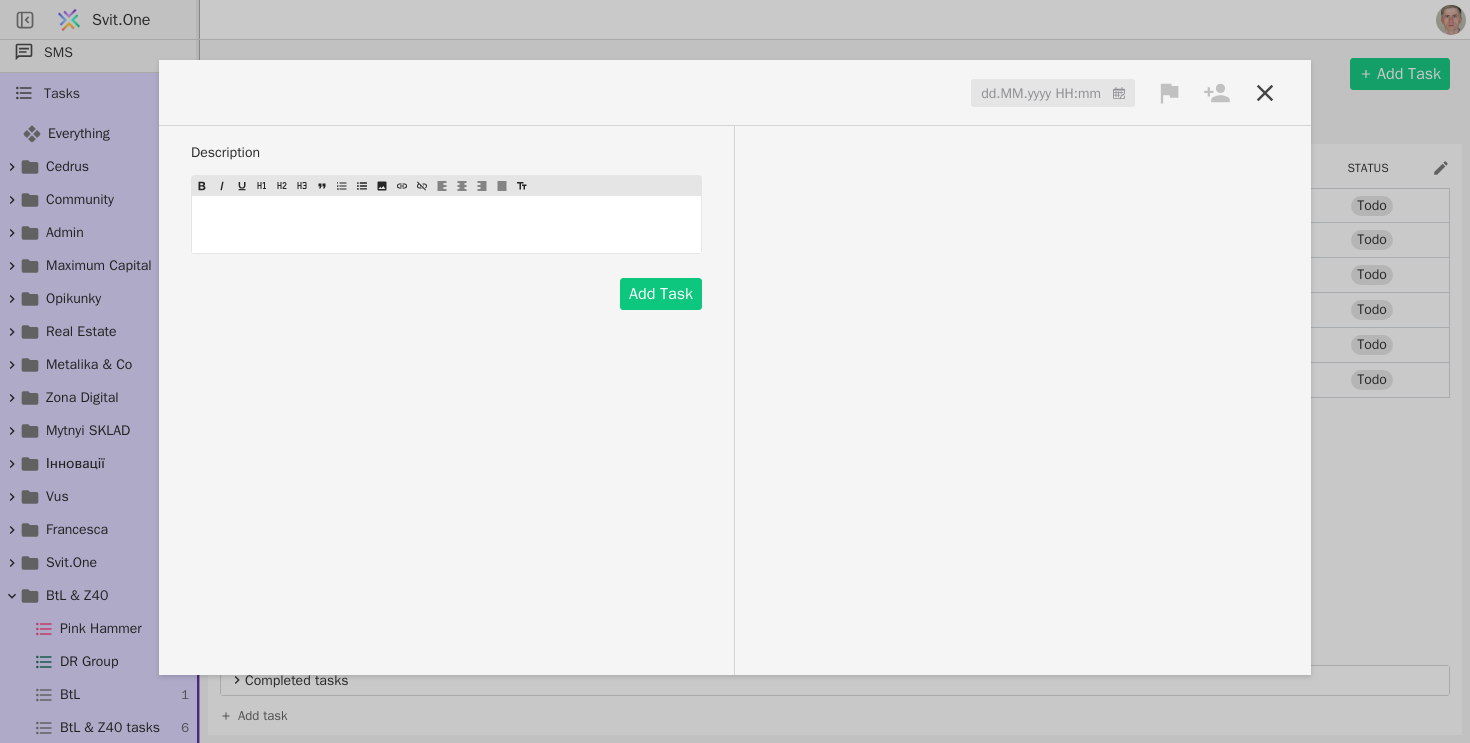 click at bounding box center (251, 92) 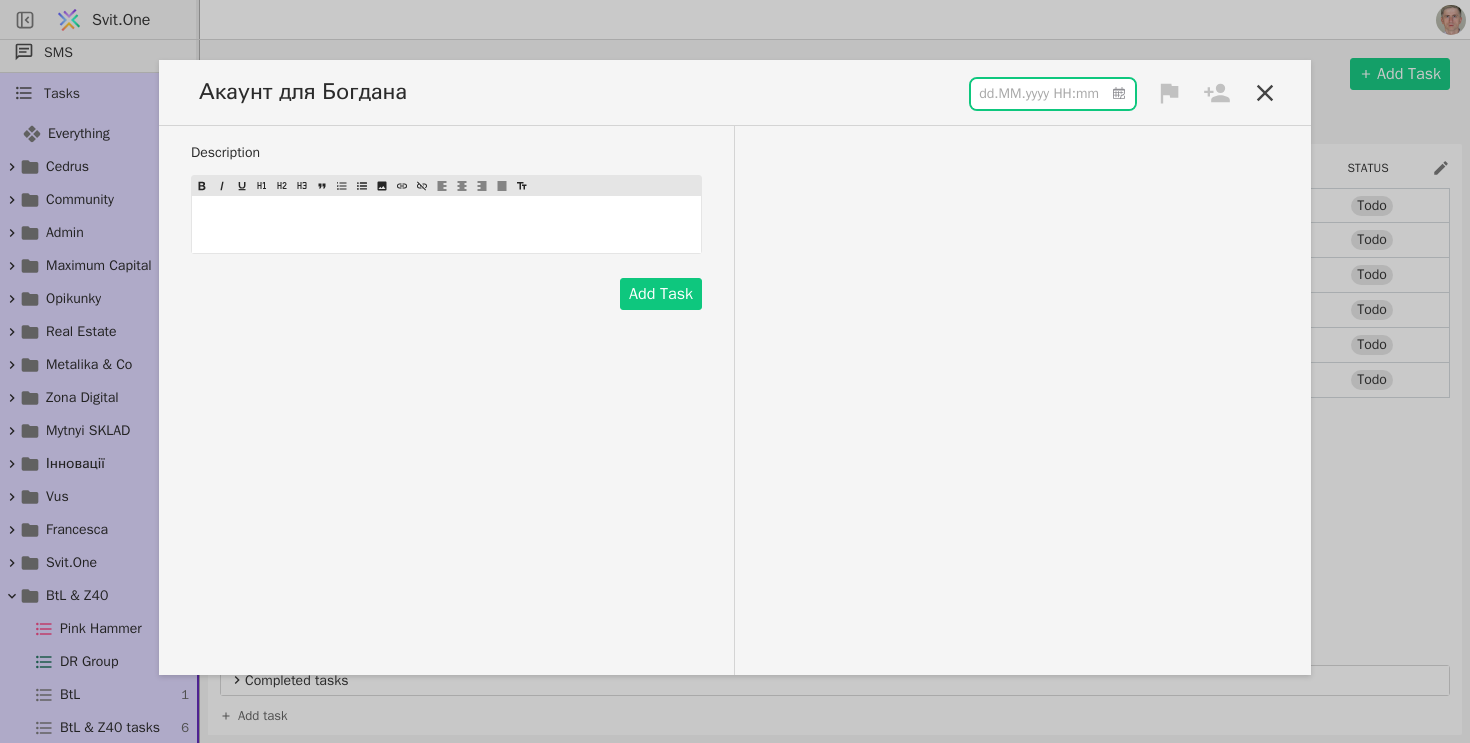 click at bounding box center (1053, 94) 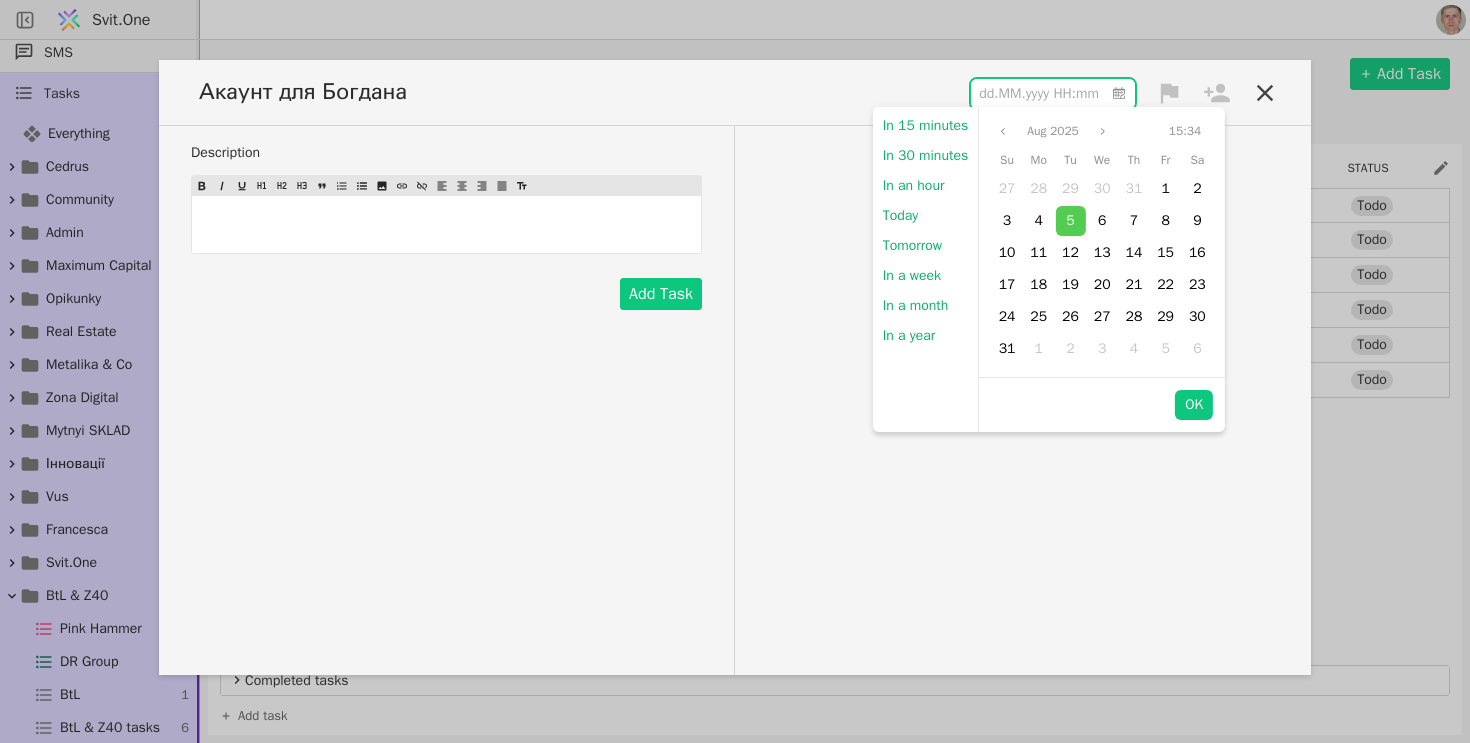 click on "Description ﻿ Add Task" at bounding box center (735, 400) 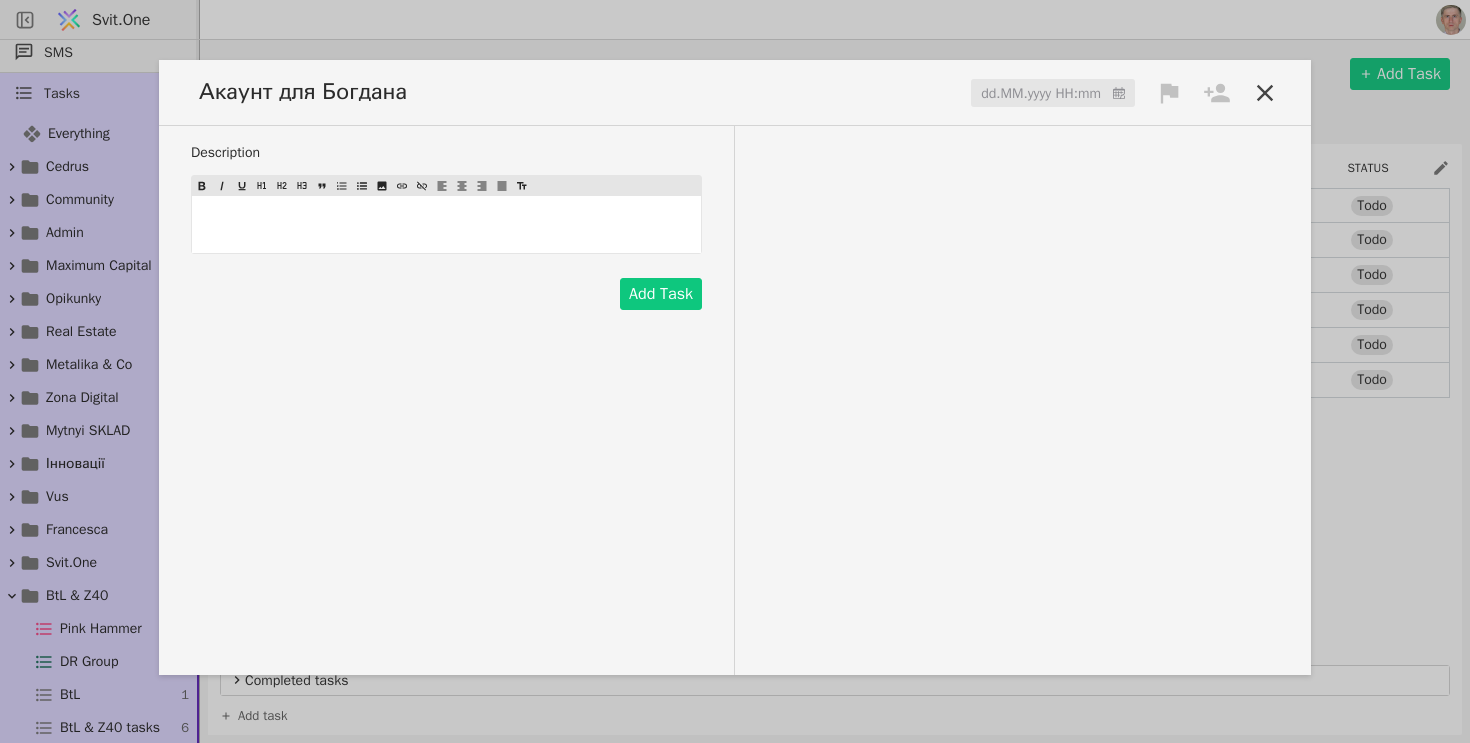 click 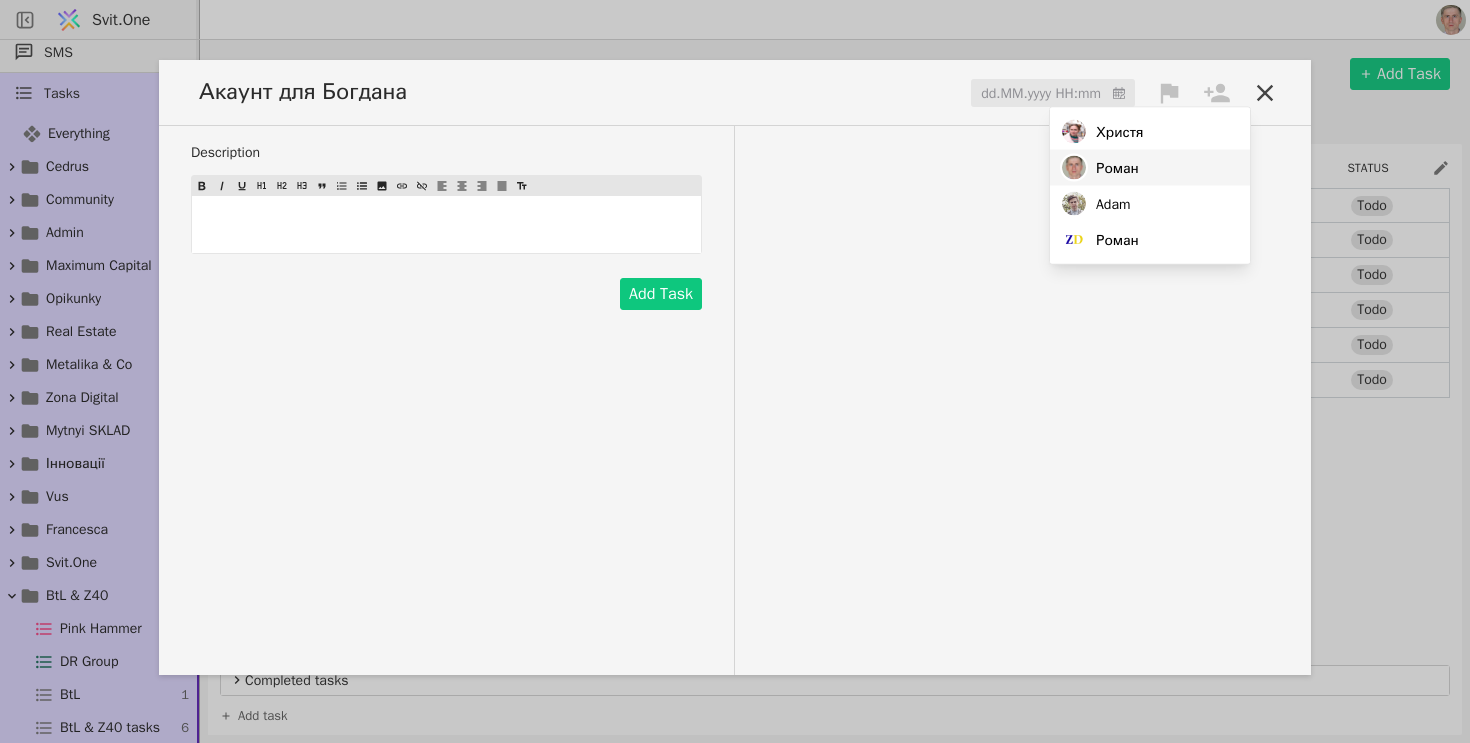 click on "Роман" at bounding box center (1150, 168) 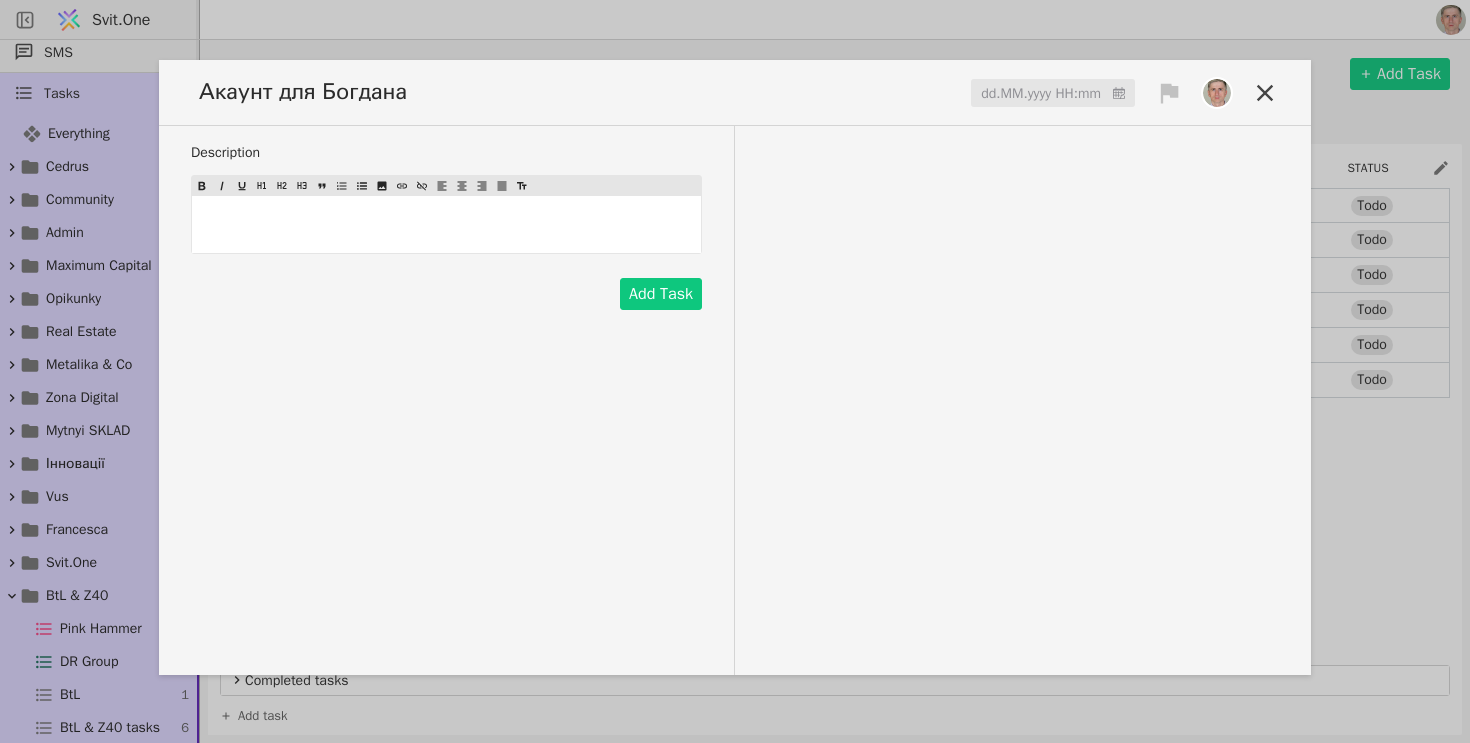 click on "Description ﻿ Add Task" at bounding box center (735, 400) 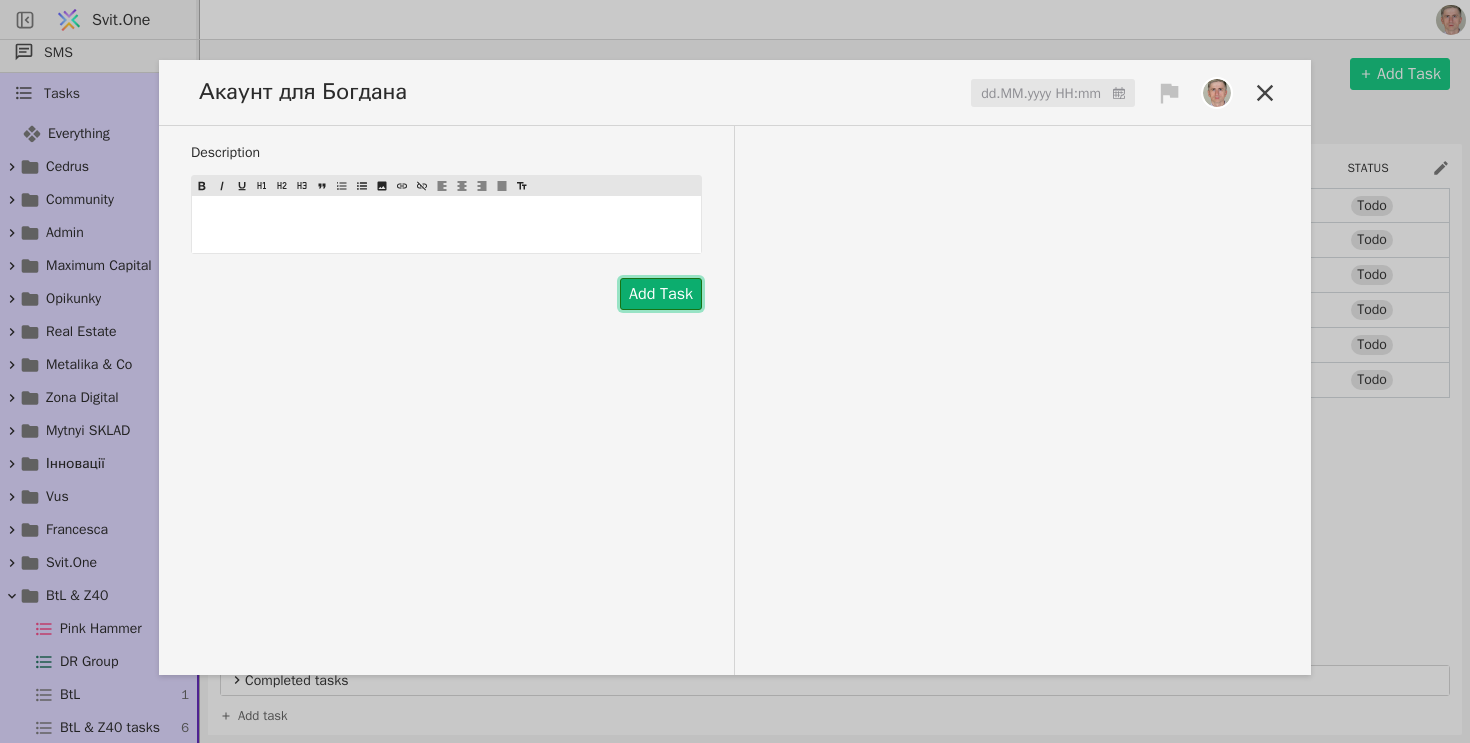 click on "Add Task" at bounding box center [661, 294] 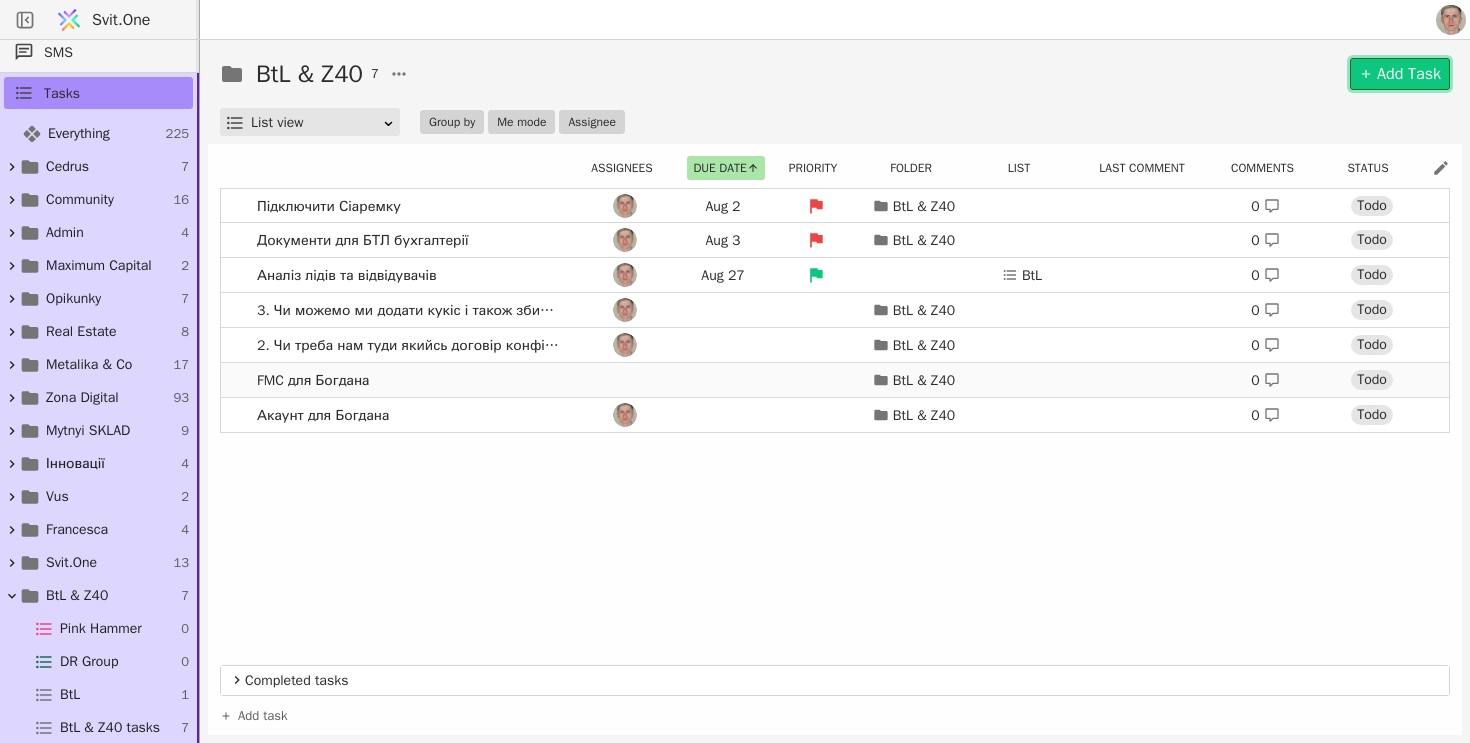click on "FMC для Богдана BtL & Z40 0   Todo" at bounding box center [835, 380] 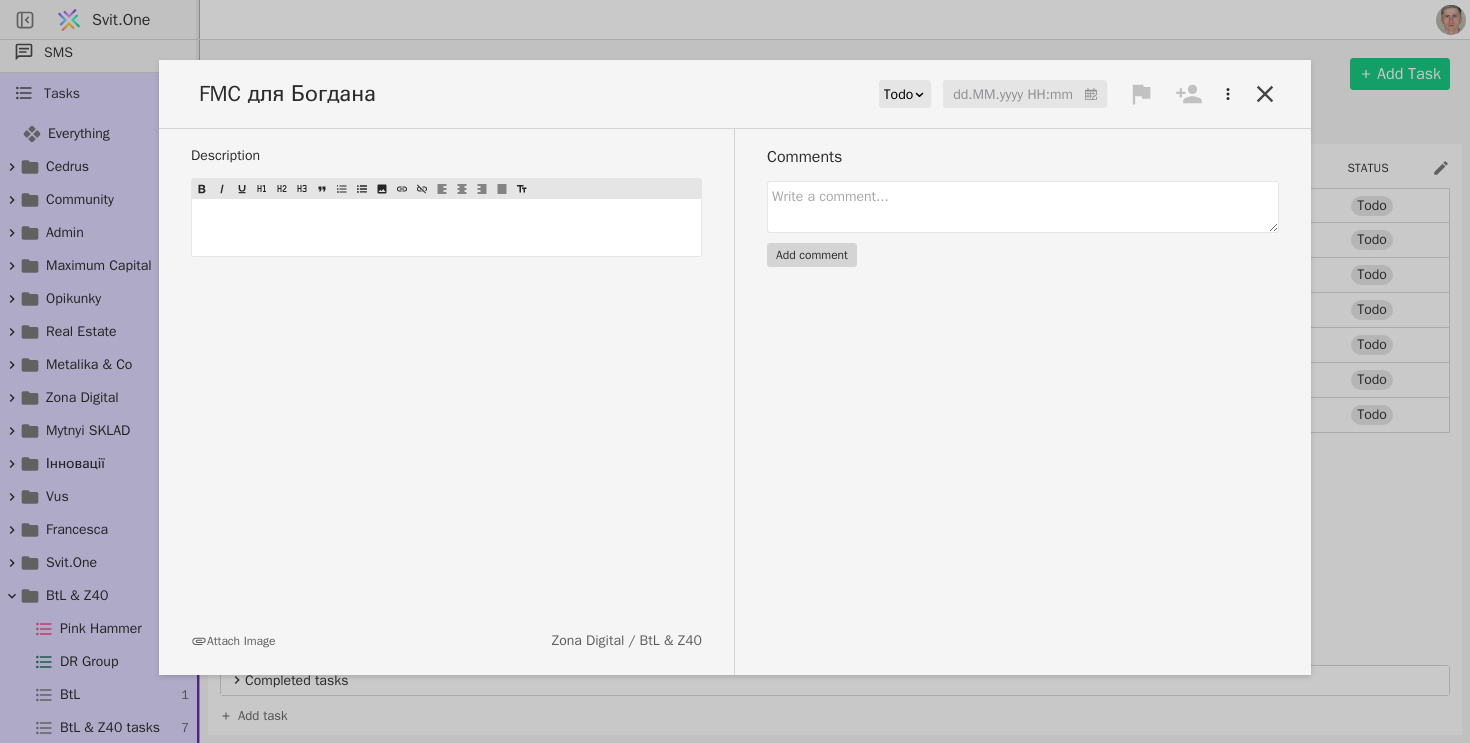 click 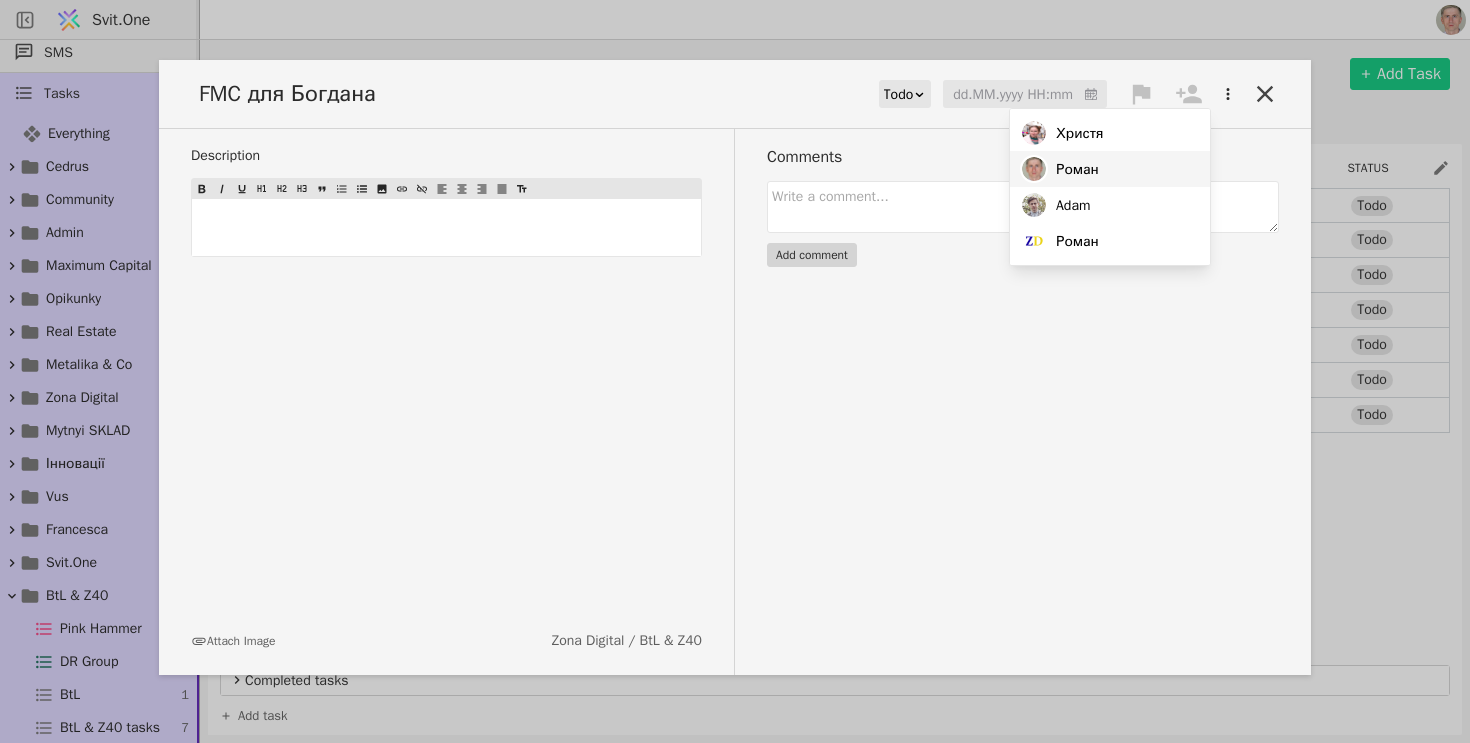 click on "Роман" at bounding box center [1110, 169] 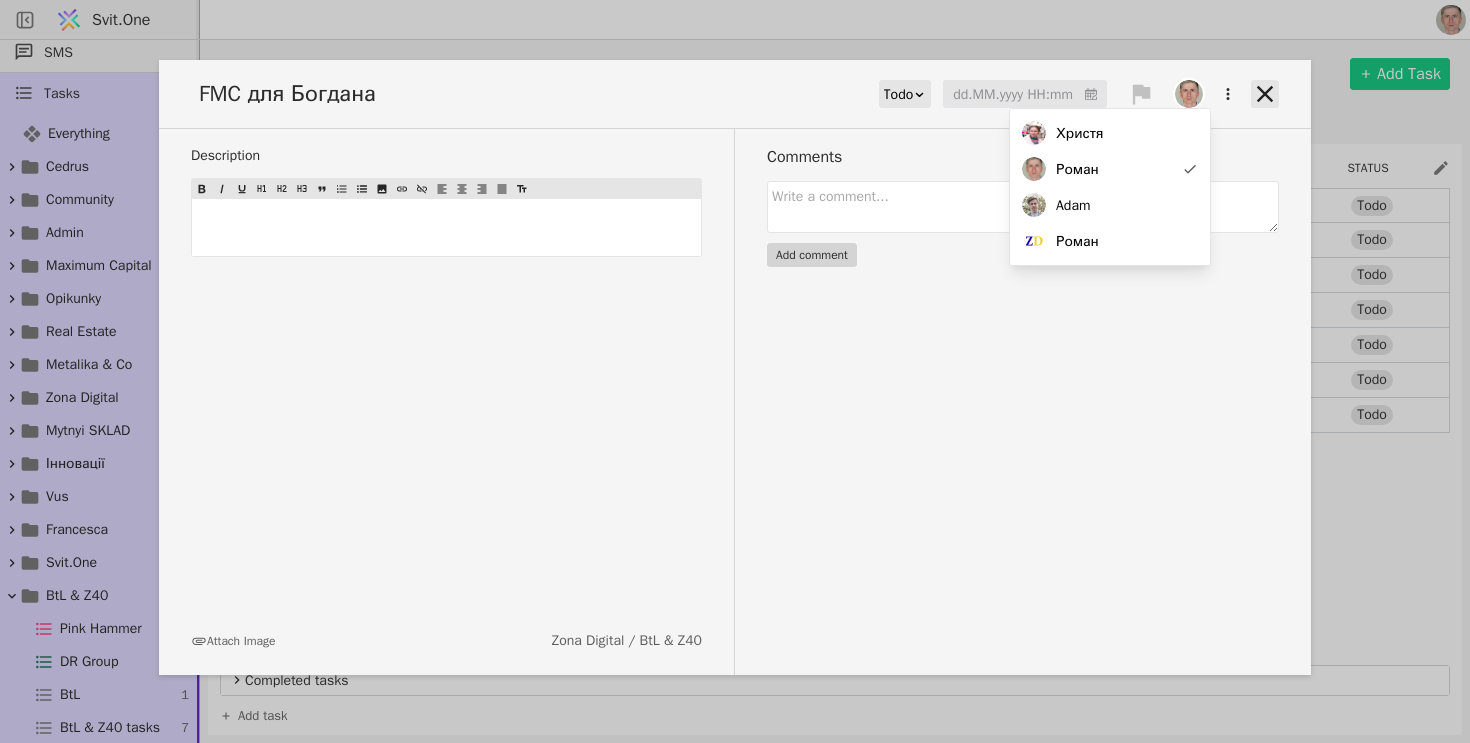 click 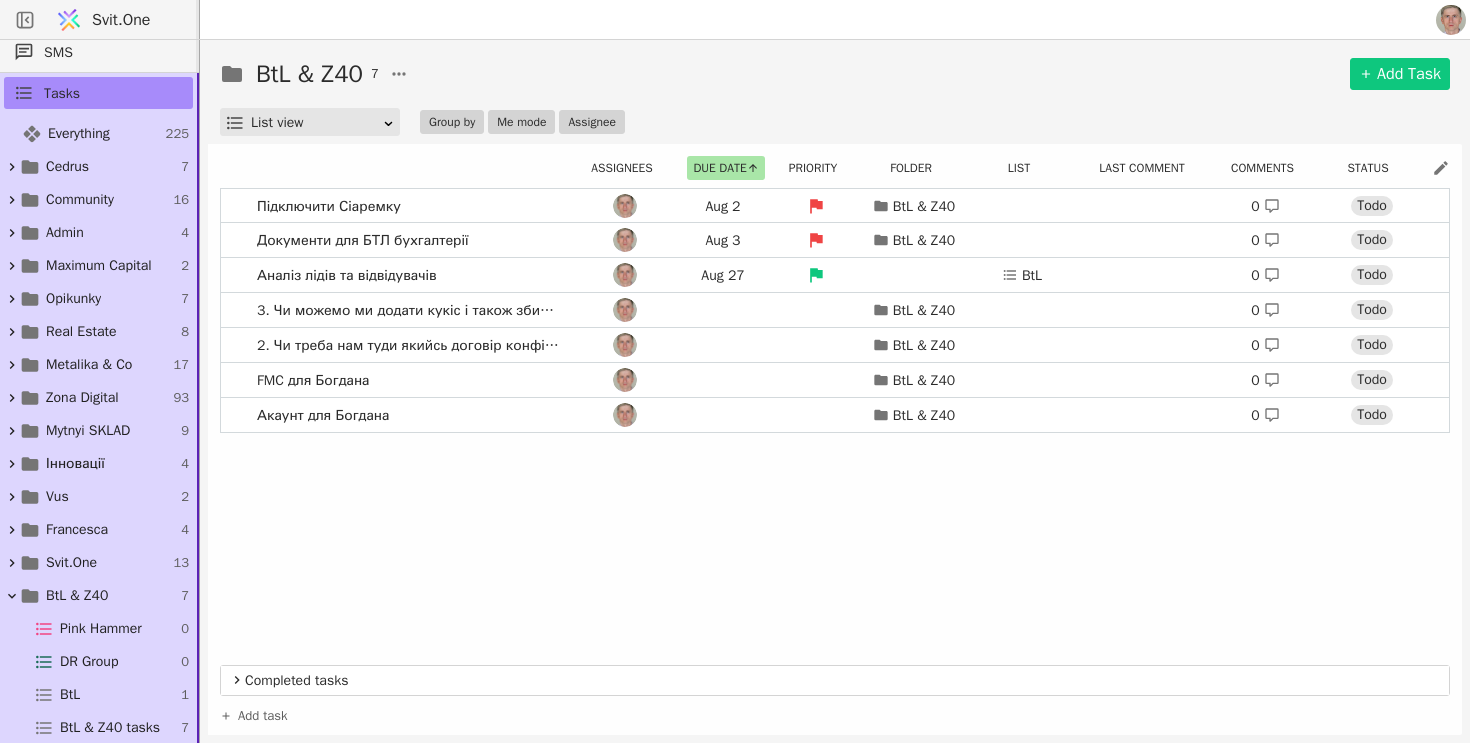 click on "BtL & Z40 7 Add Task List view Group by Me mode Assignee Assignees Due date Priority Folder List Last comment Comments Status Підключити Сіаремку Aug 2 BtL & Z40 0   Todo Документи для БТЛ бухгалтерії Aug 3 BtL & Z40 0   Todo Аналіз лідів та відвідувачів Aug 27 BtL 0   Todo 3. ⁠Чи можемо ми додати кукіс і також збирати дані кудись? BtL & Z40 0   Todo 2. Чи треба нам туди якийсь договір конфіденційності? BtL & Z40 0   Todo FMC для Богдана BtL & Z40 0   Todo Акаунт для Богдана BtL & Z40 0   Todo Completed tasks Add task" at bounding box center [835, 391] 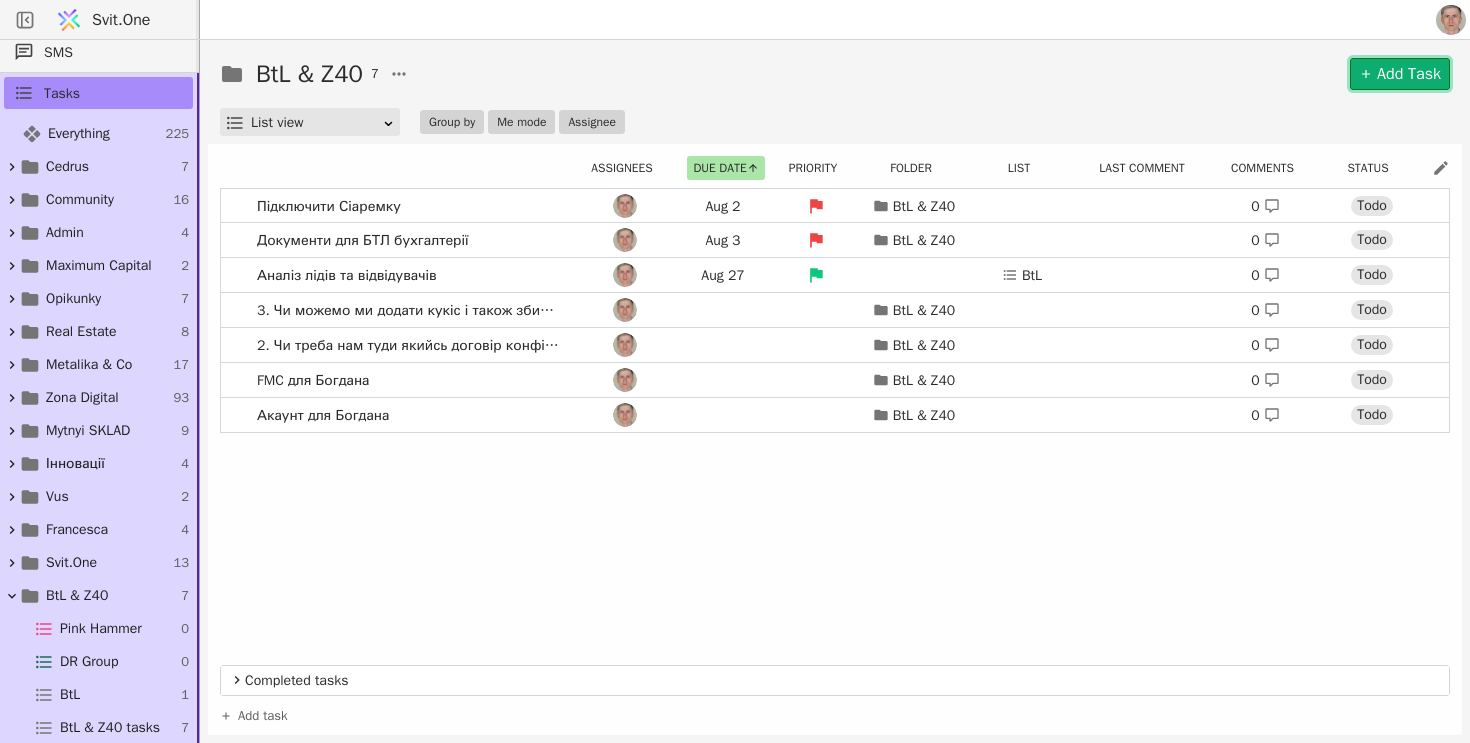 click on "Add Task" at bounding box center [1400, 74] 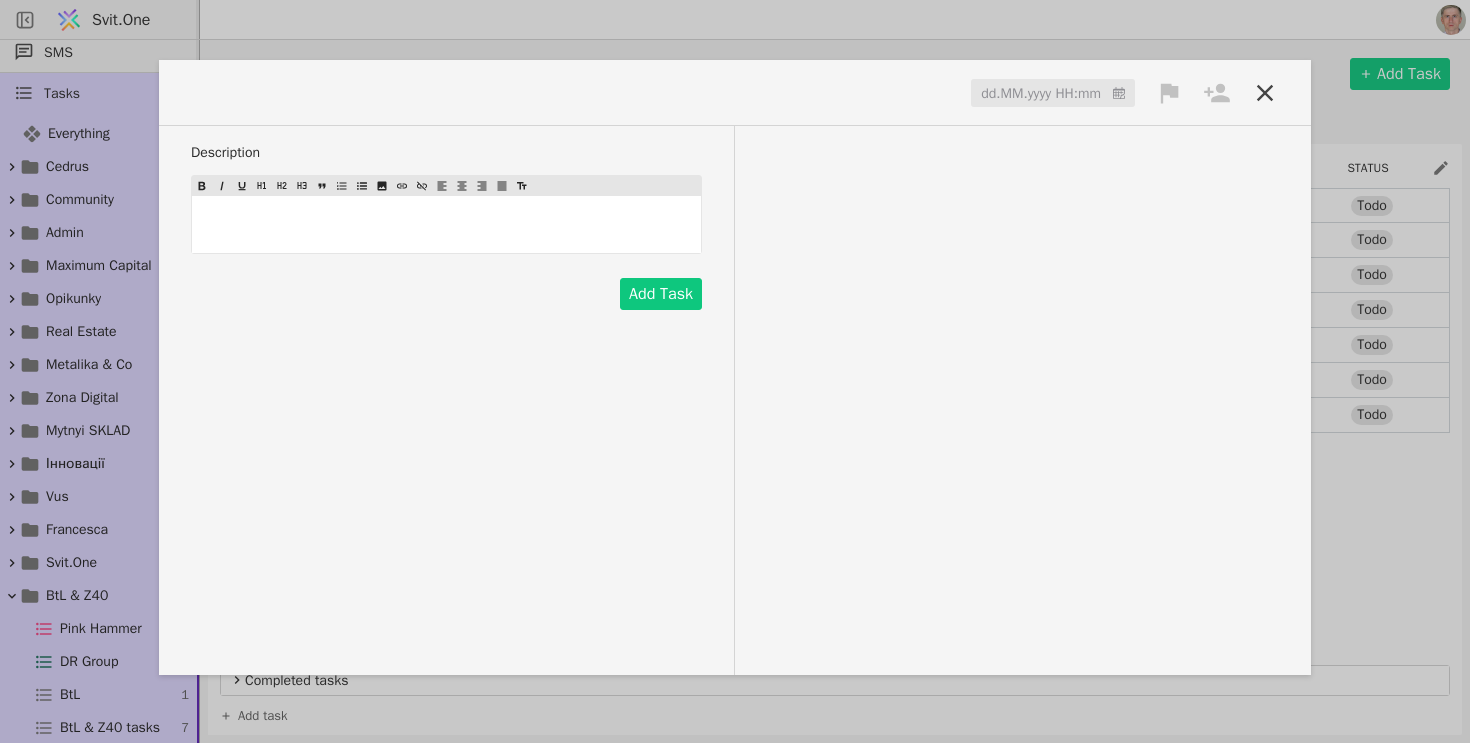 click at bounding box center (251, 92) 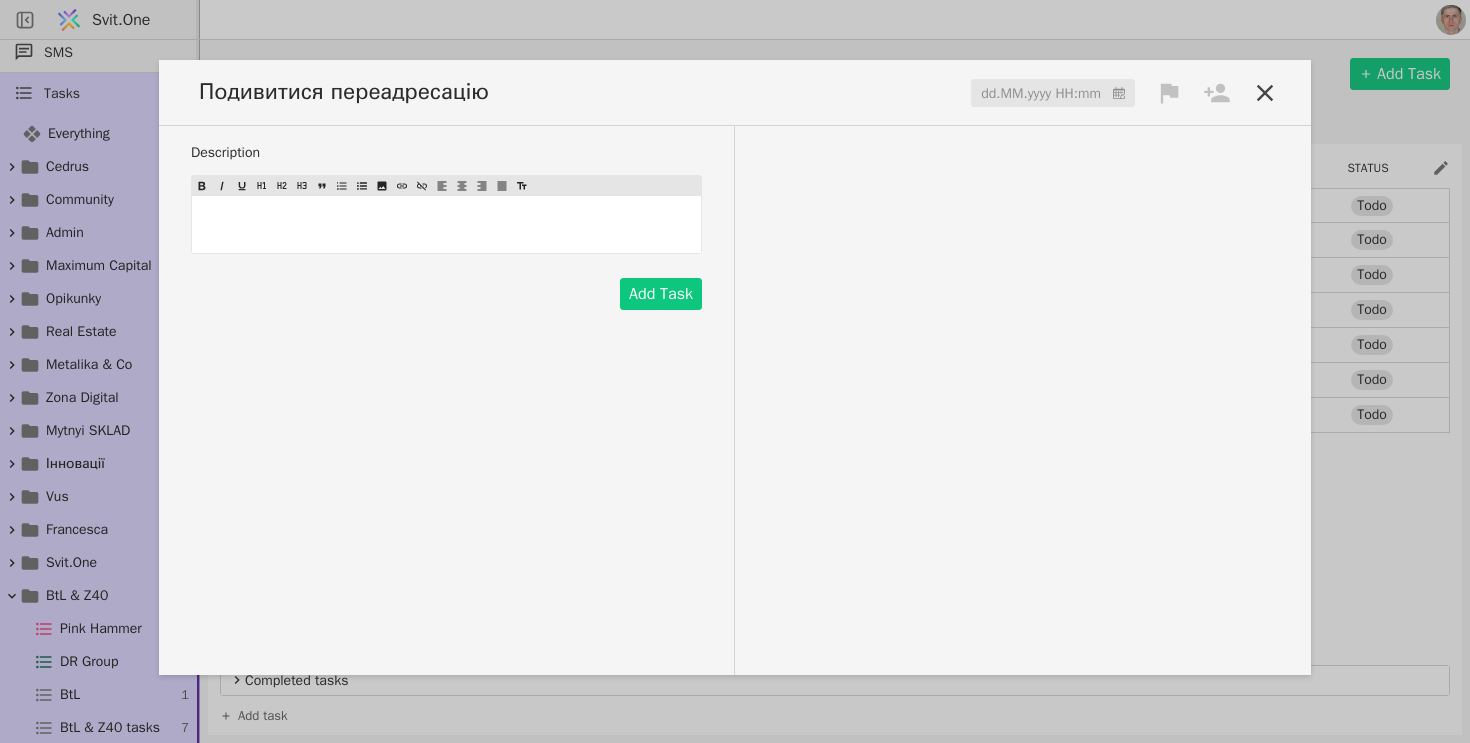 click 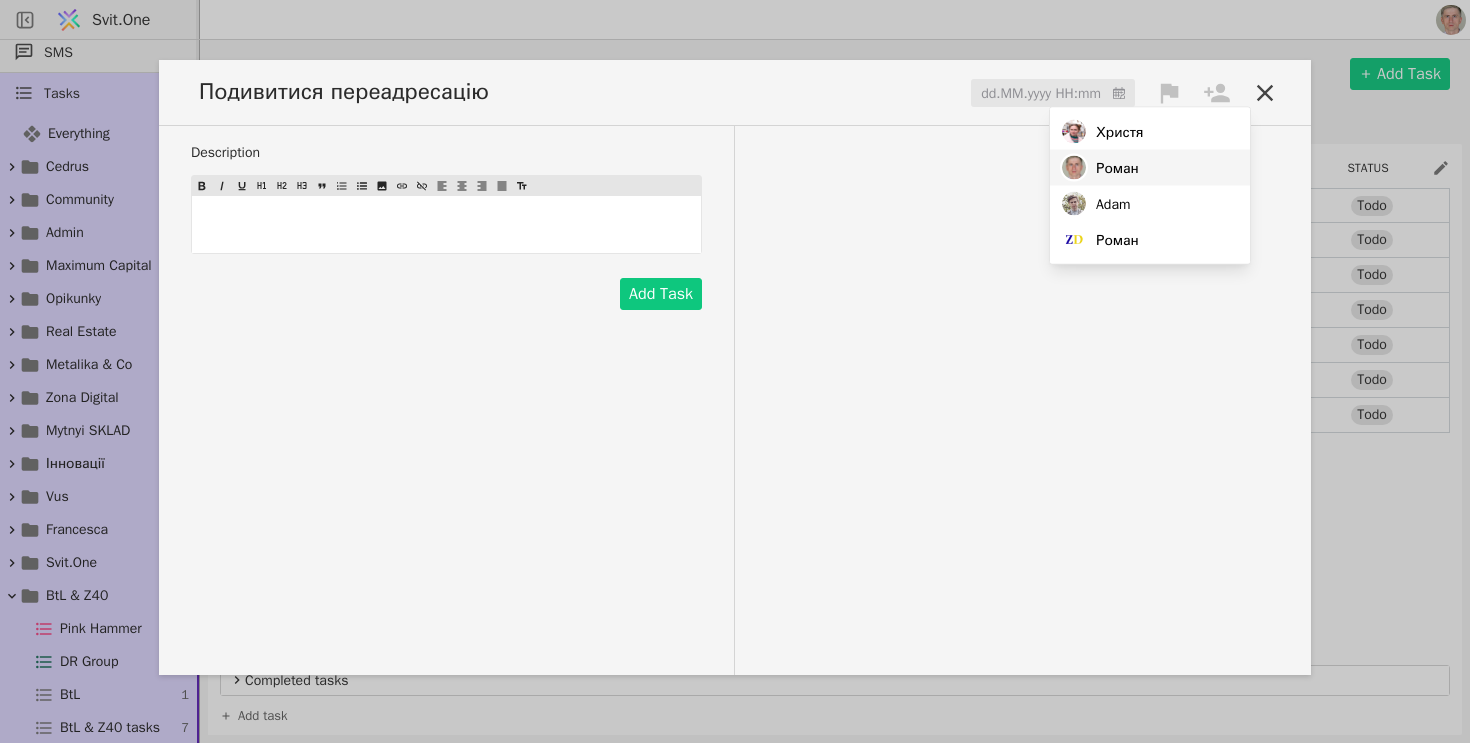 click on "Роман" at bounding box center (1117, 167) 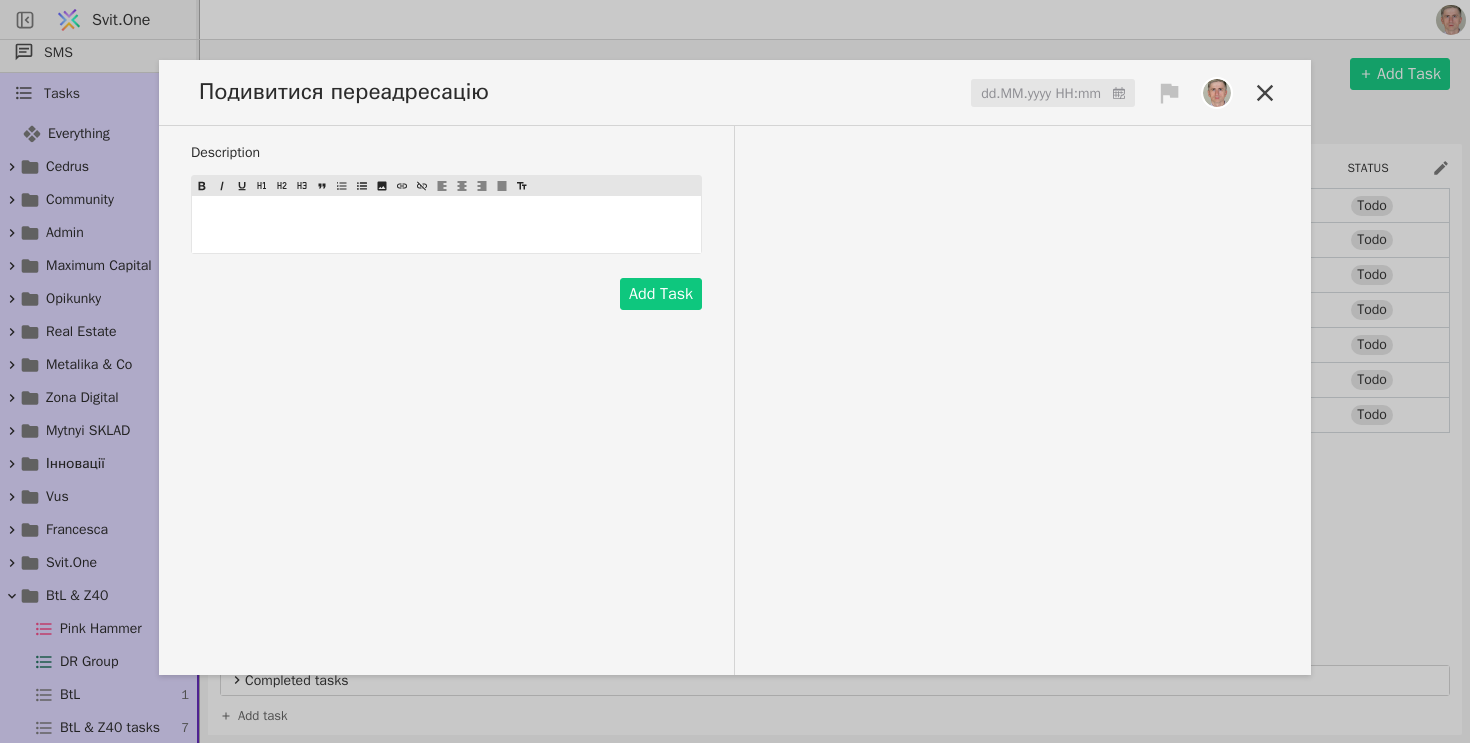 click on "Подивитися переадресацію dd.MM.yyyy HH:mm" at bounding box center (735, 101) 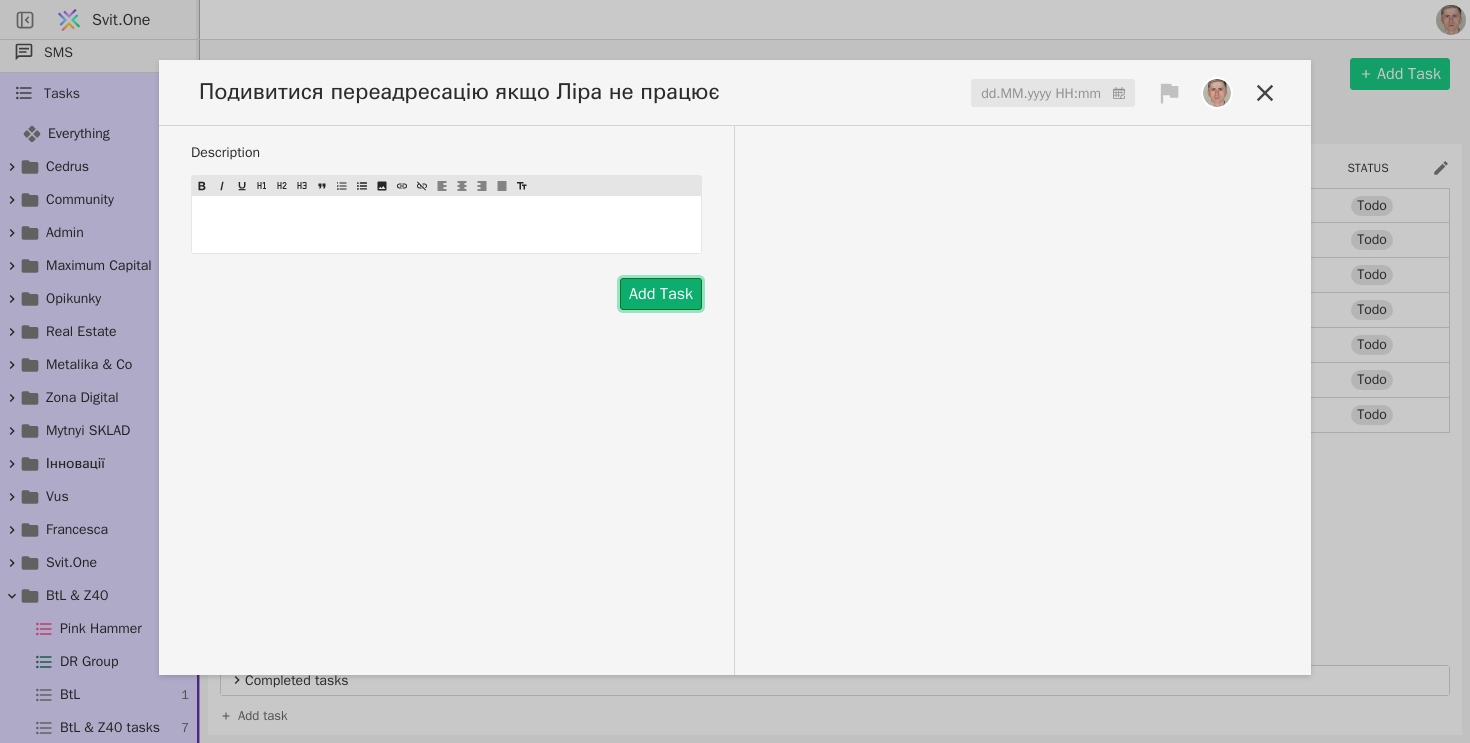 click on "Add Task" at bounding box center [661, 294] 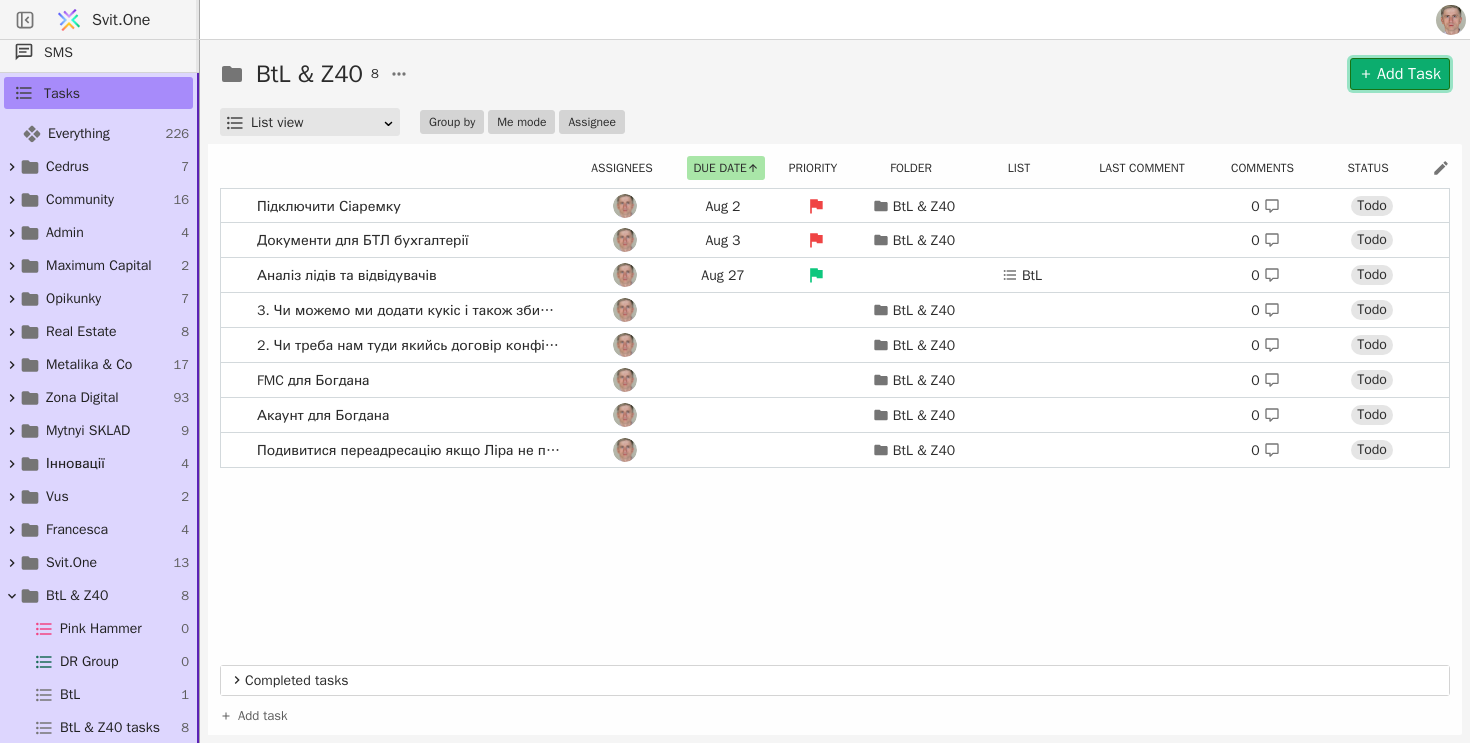 click on "Add Task" at bounding box center [1400, 74] 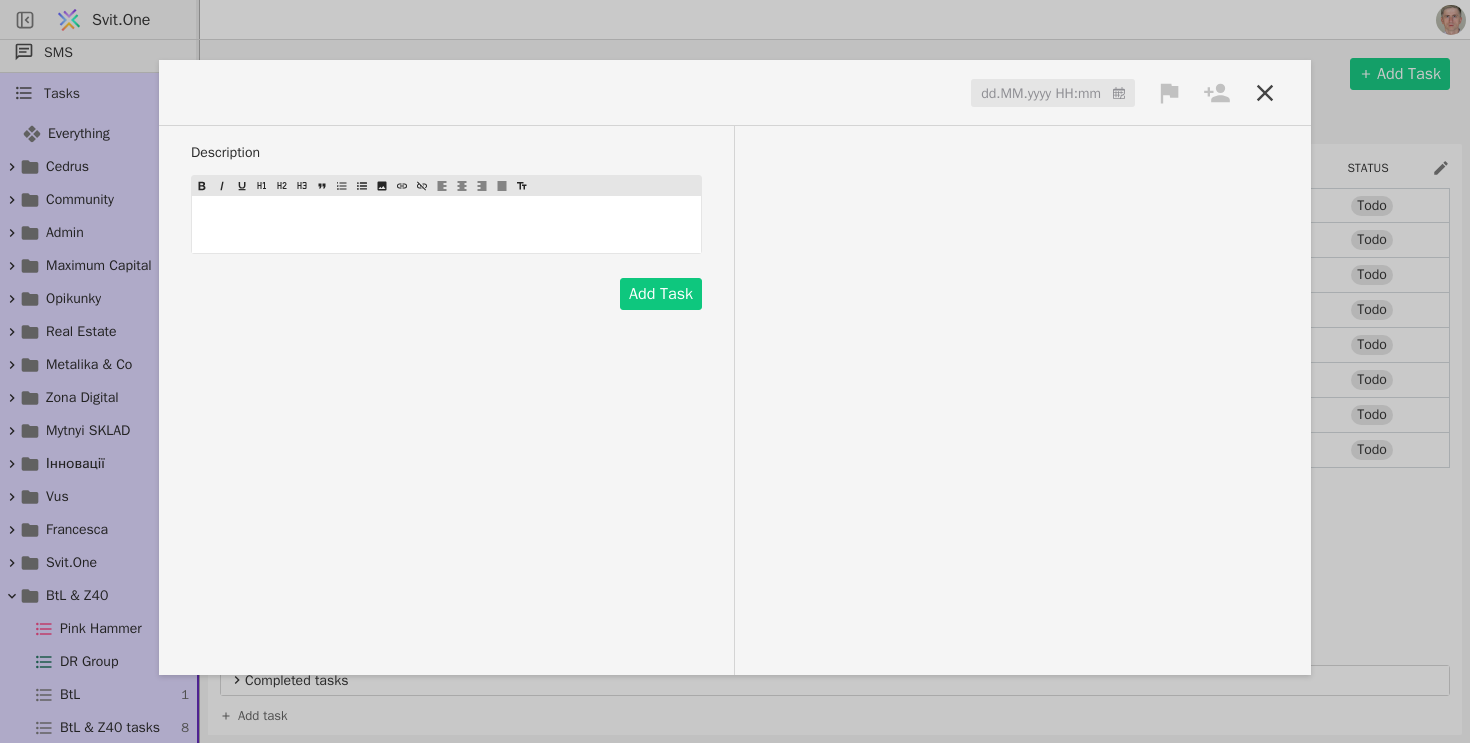 click at bounding box center (251, 92) 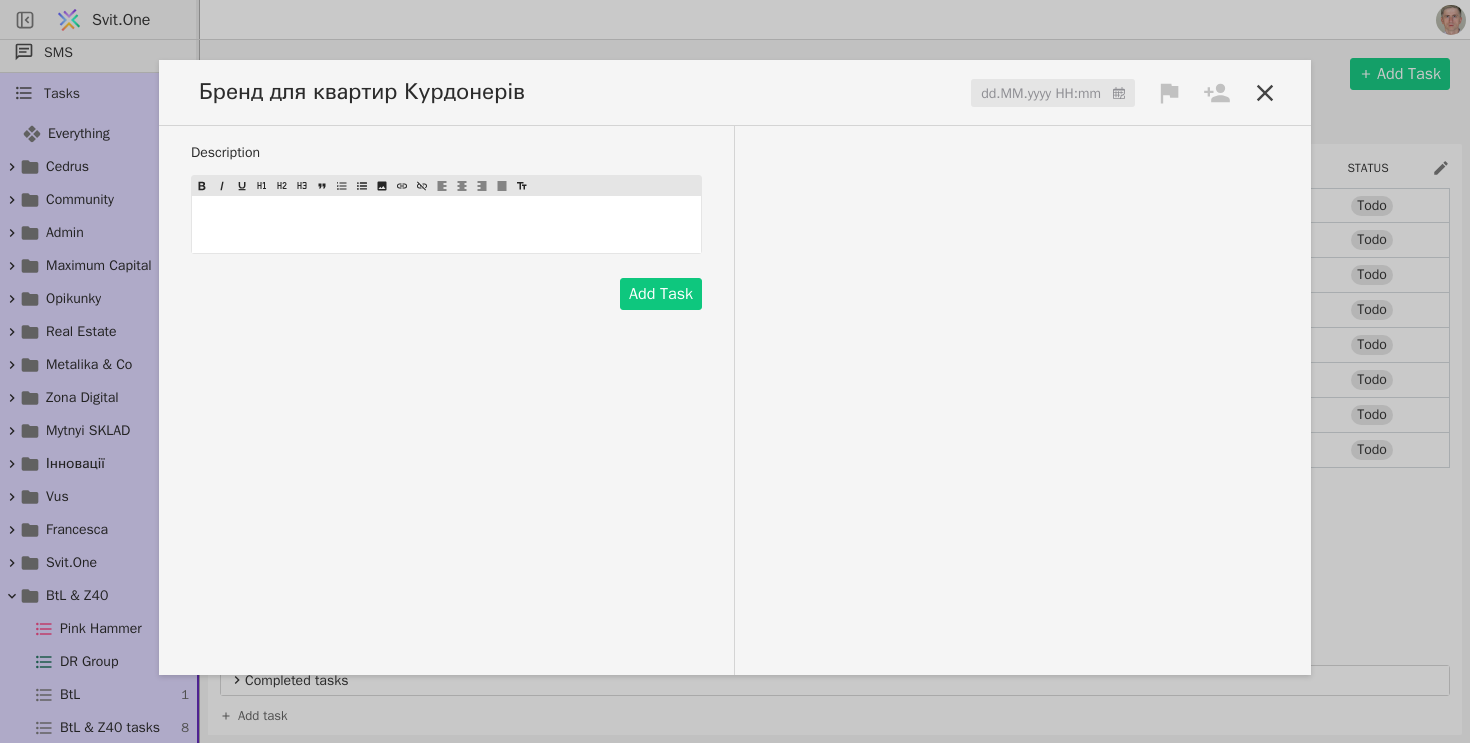 click on "﻿" at bounding box center [446, 224] 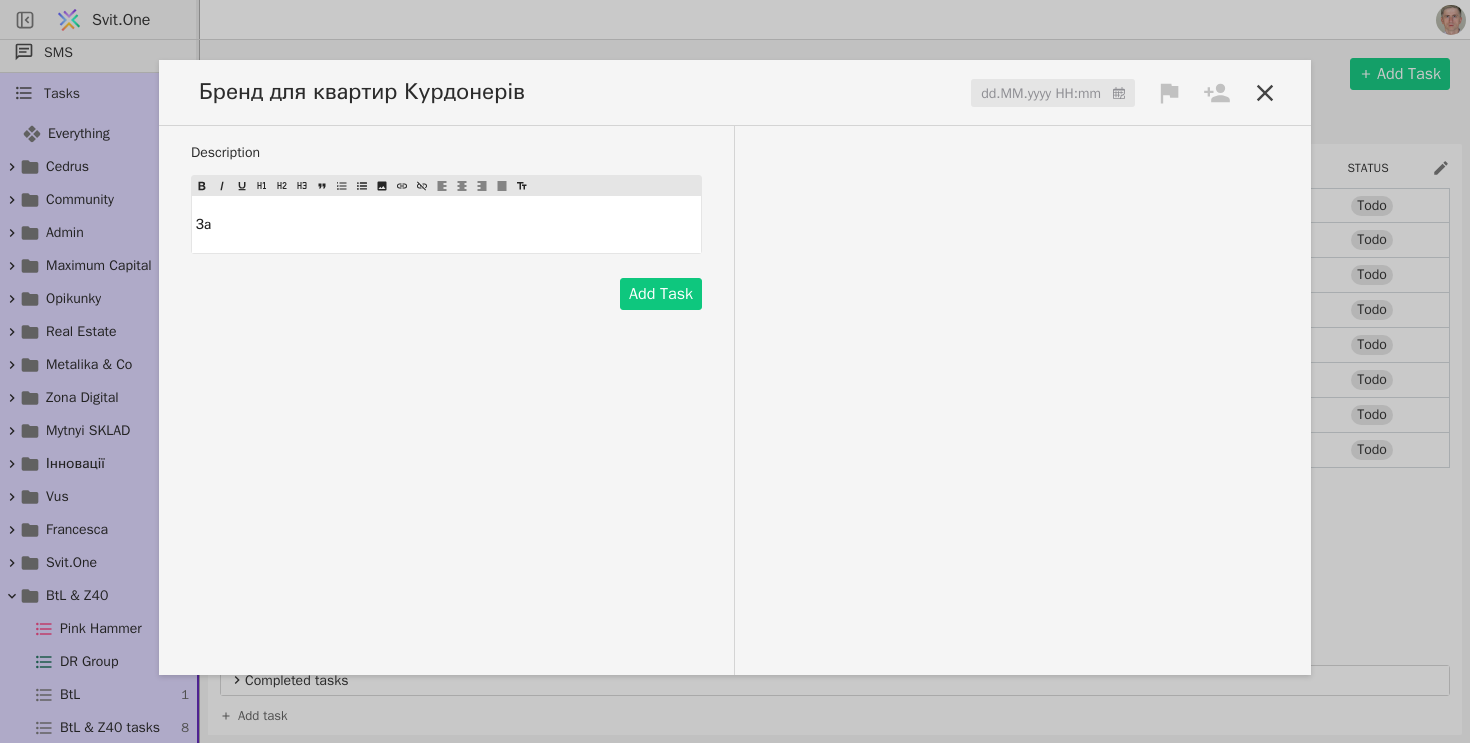click 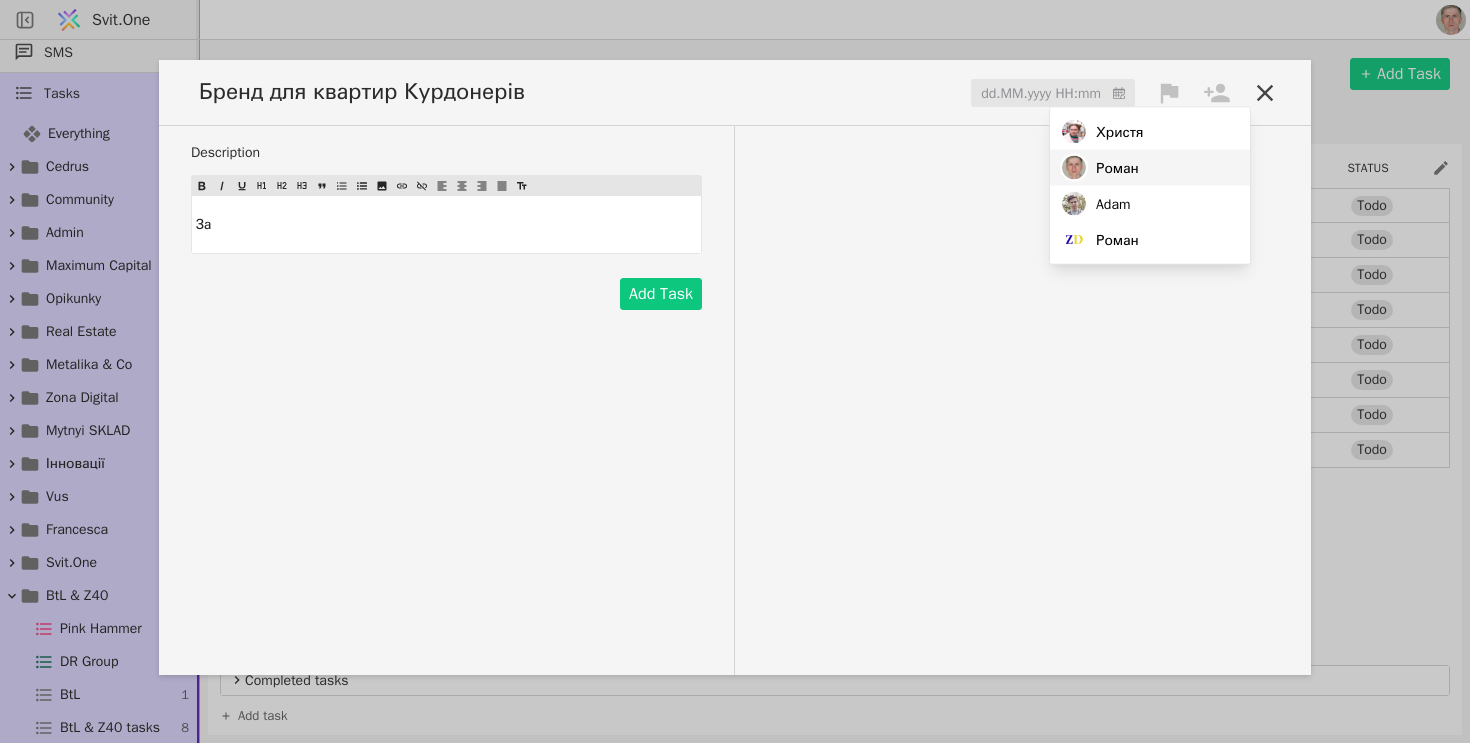 click on "Роман" at bounding box center [1117, 167] 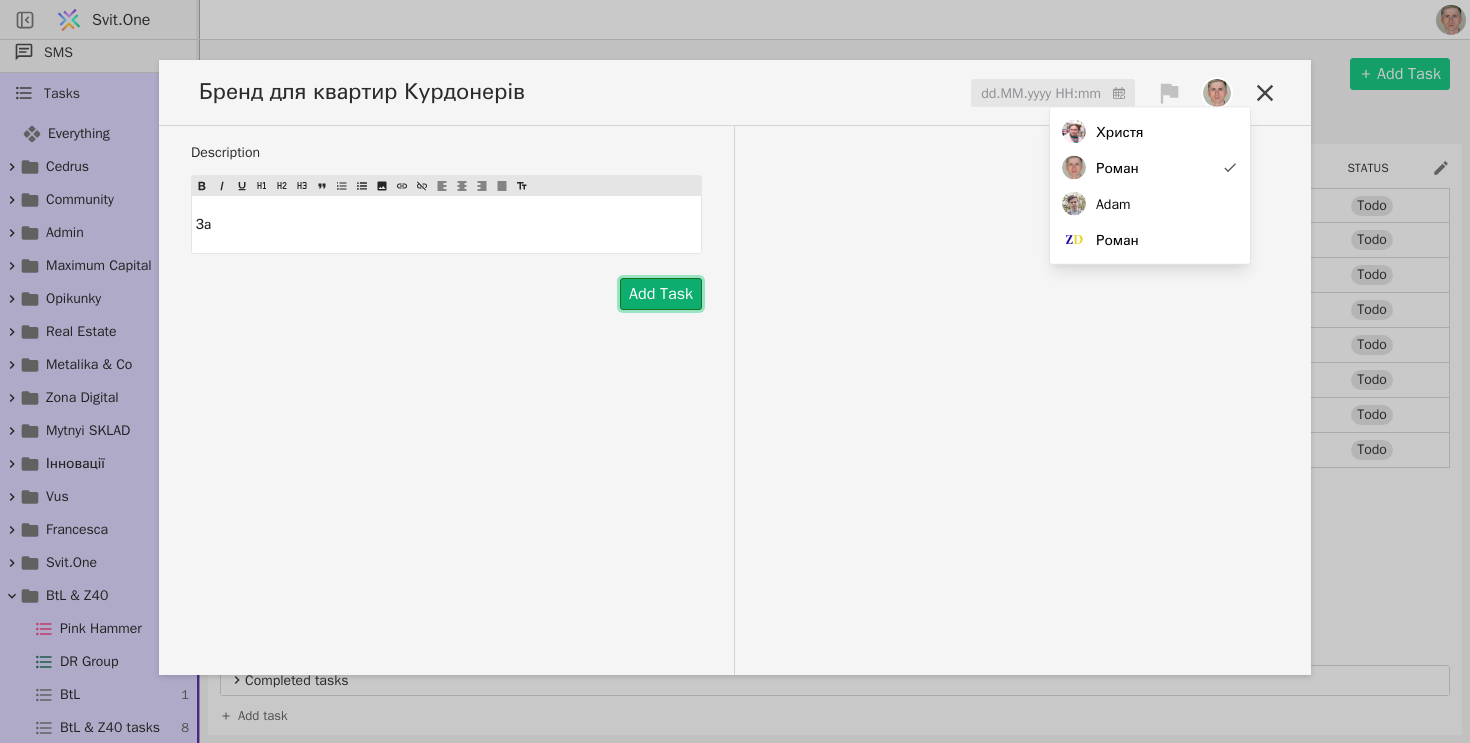 click on "Add Task" at bounding box center [661, 294] 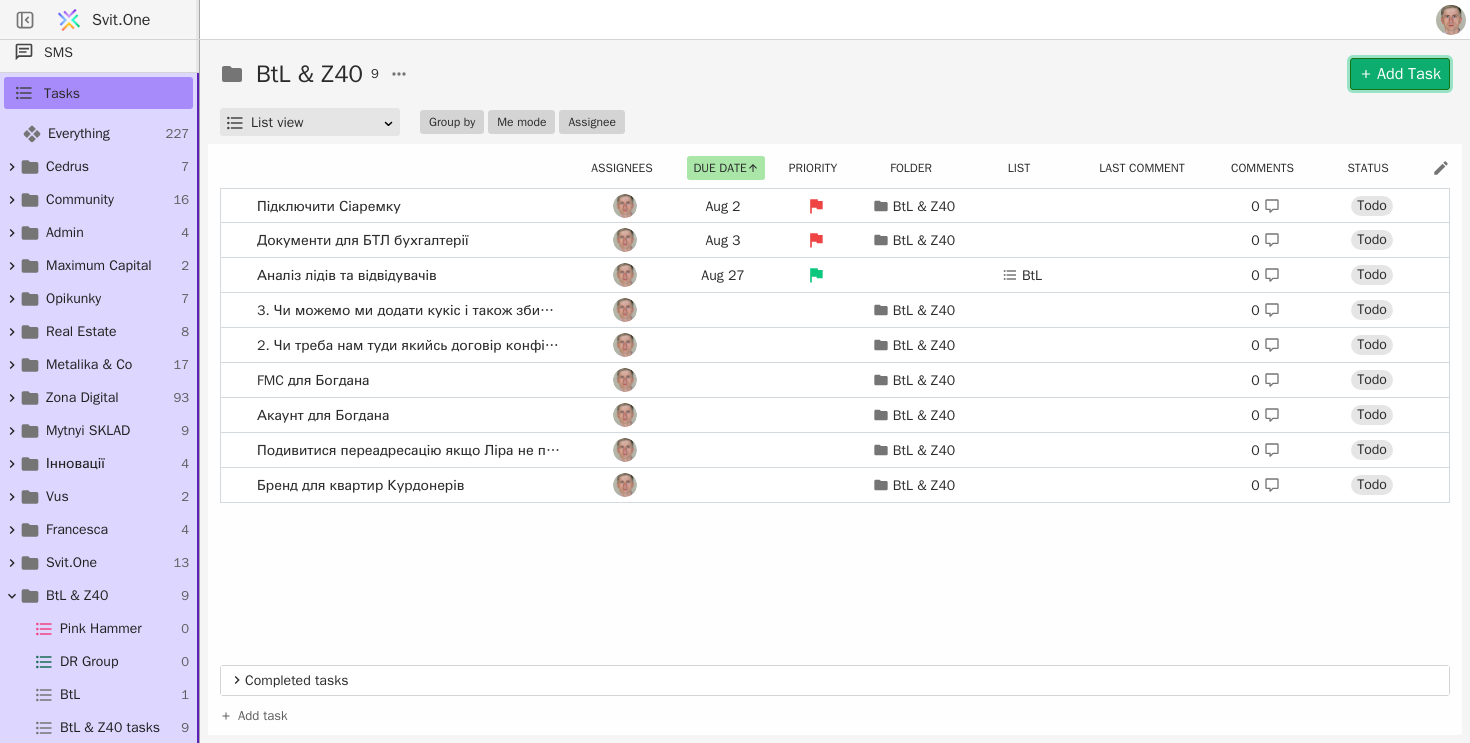 click on "Add Task" at bounding box center [1400, 74] 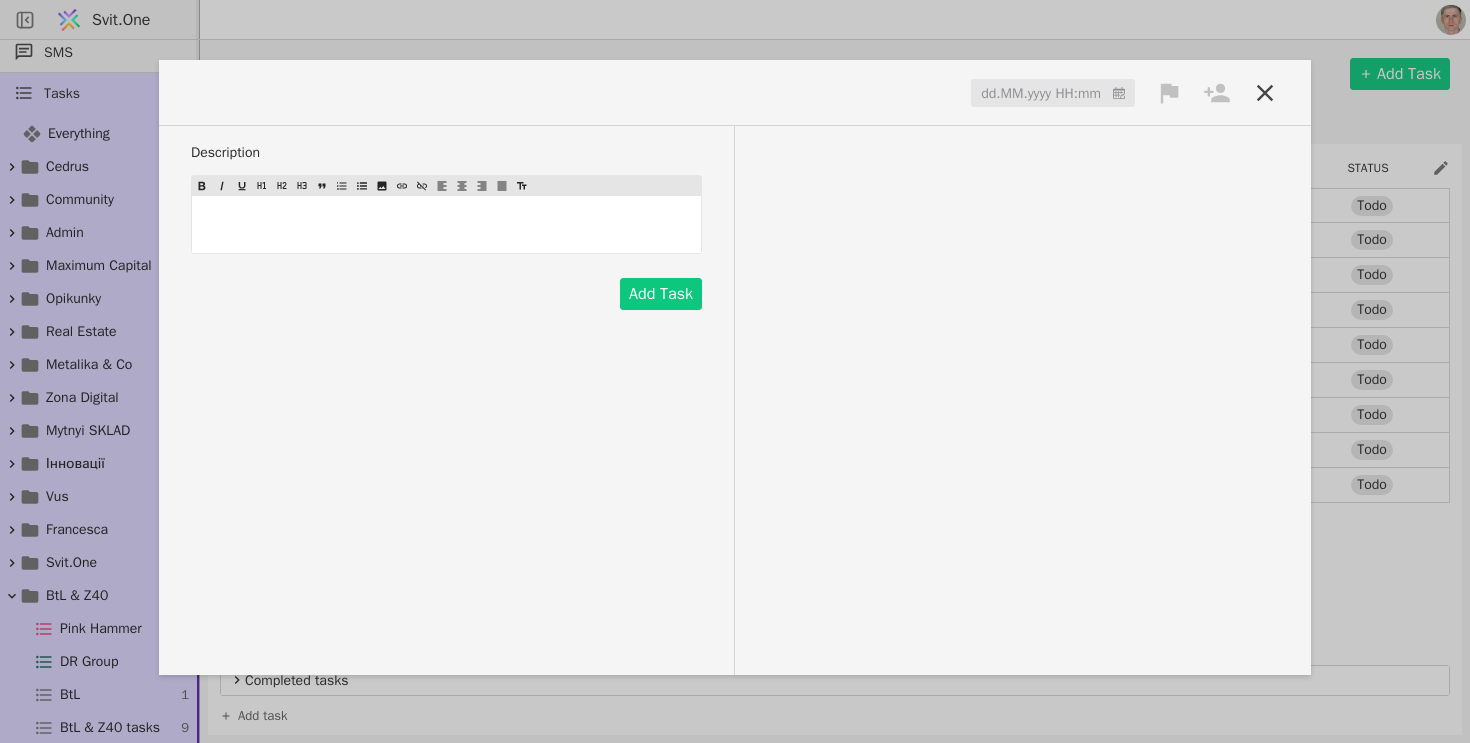 click on "dd.MM.yyyy HH:mm" at bounding box center [735, 101] 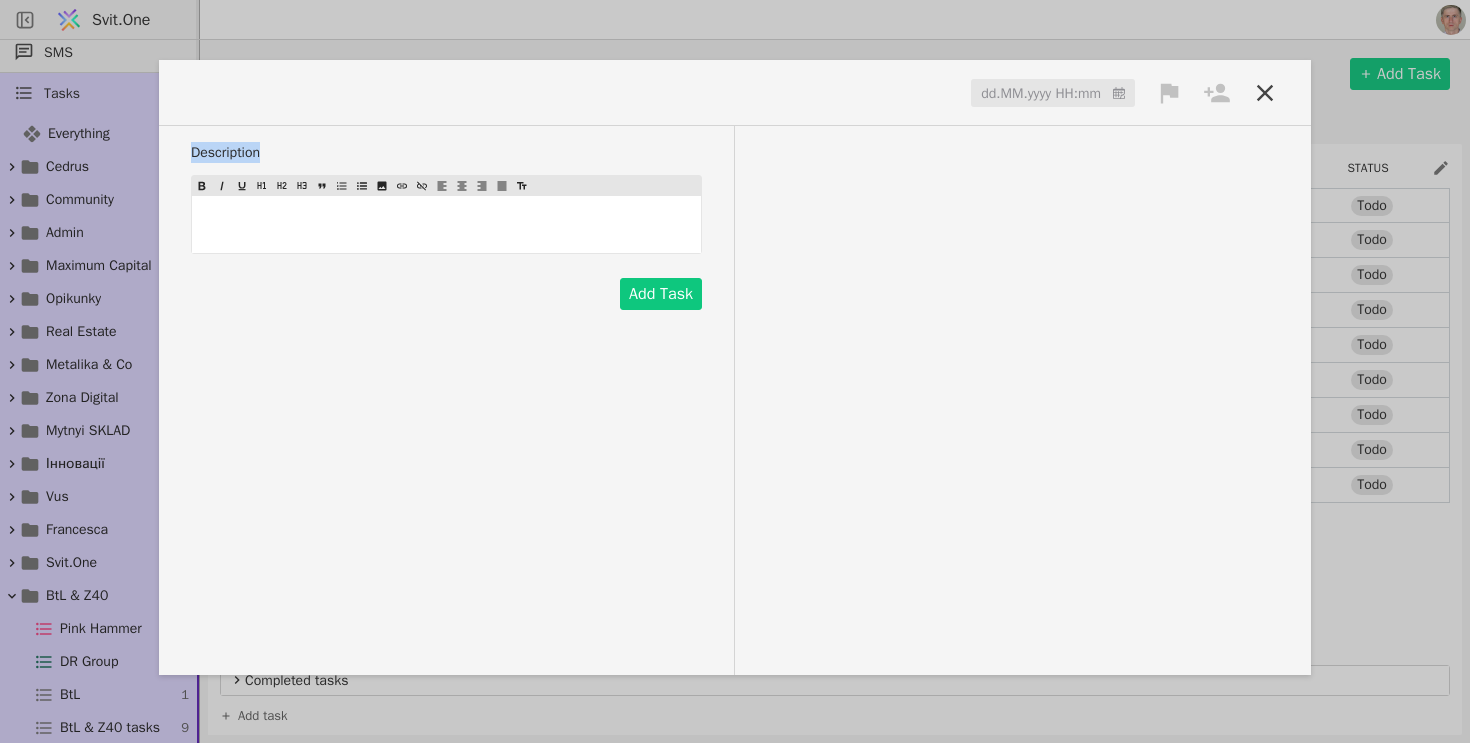 click on "dd.MM.yyyy HH:mm" at bounding box center (735, 101) 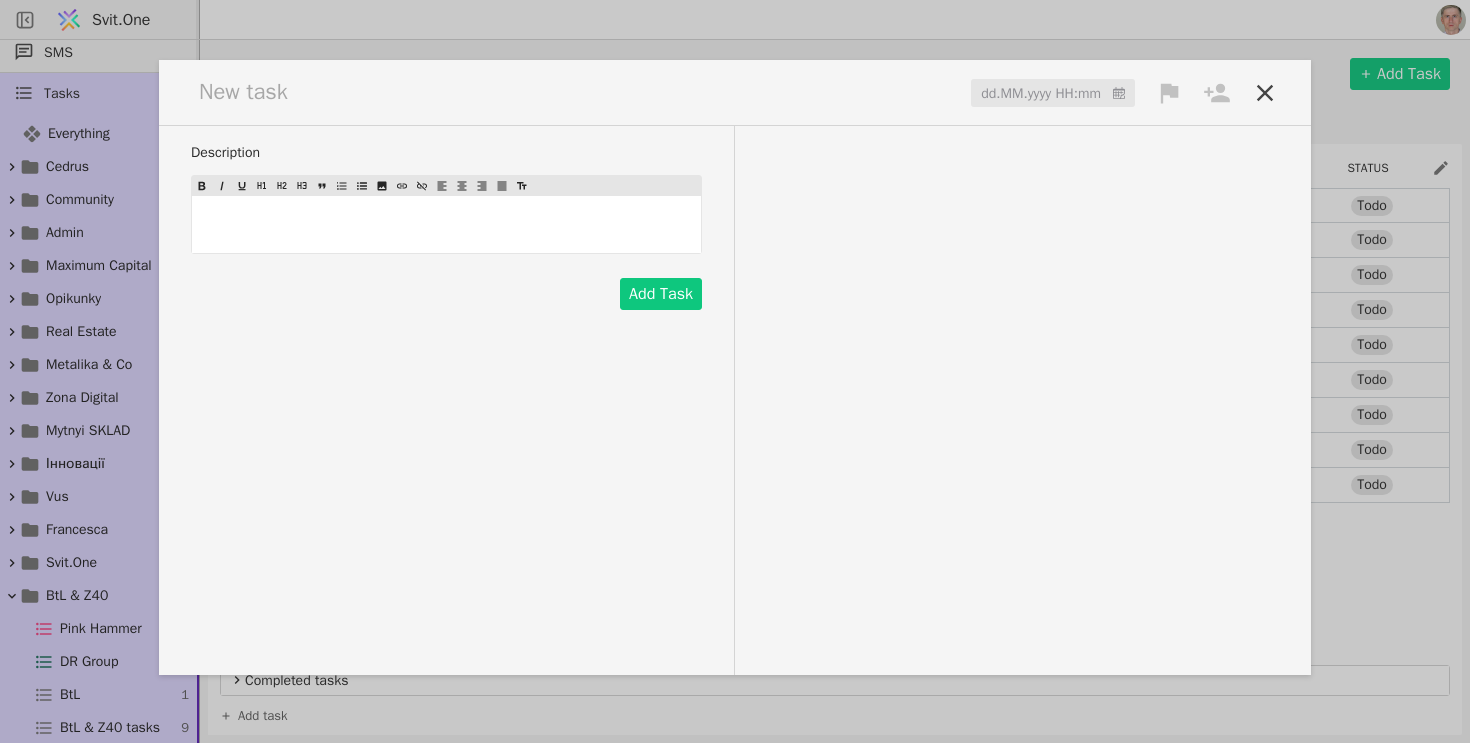 click at bounding box center [251, 92] 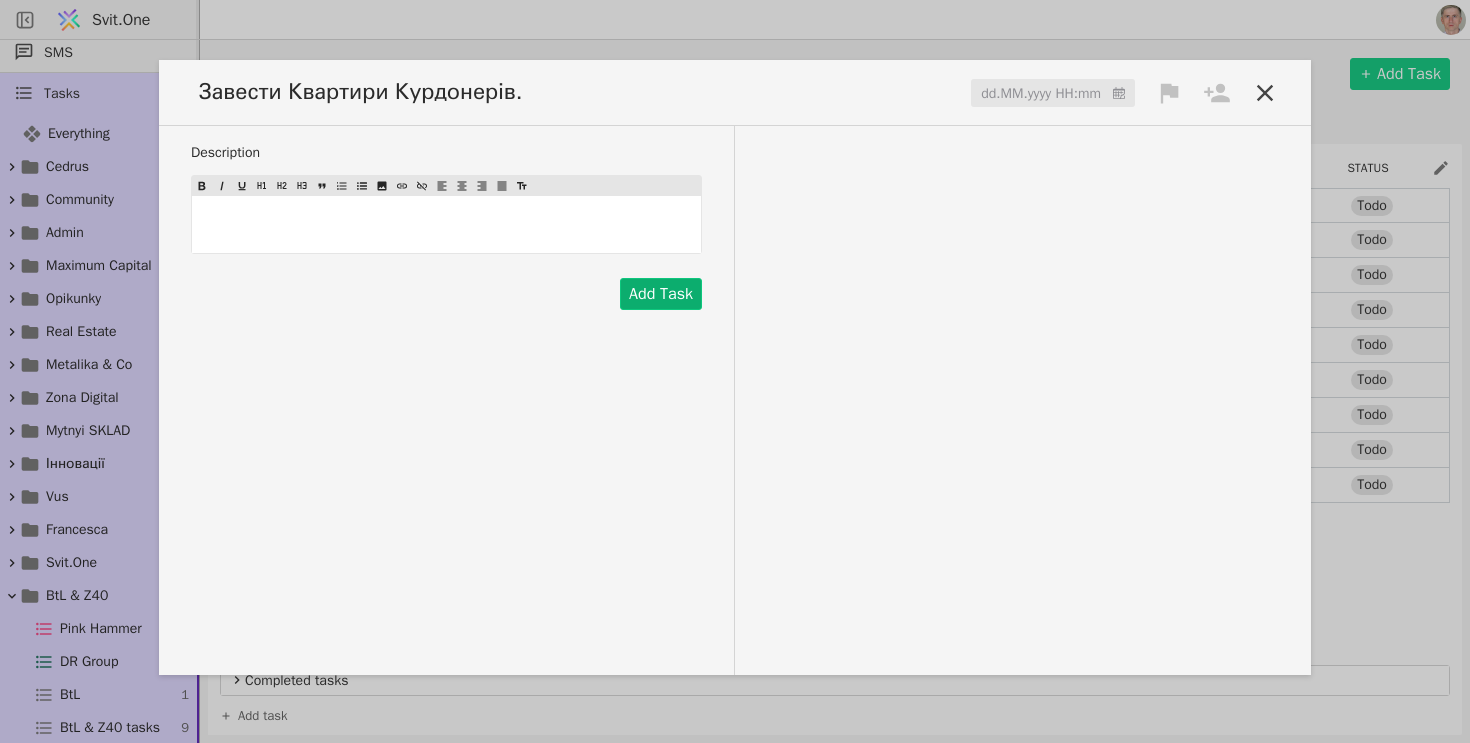 click on "Add Task" at bounding box center [661, 294] 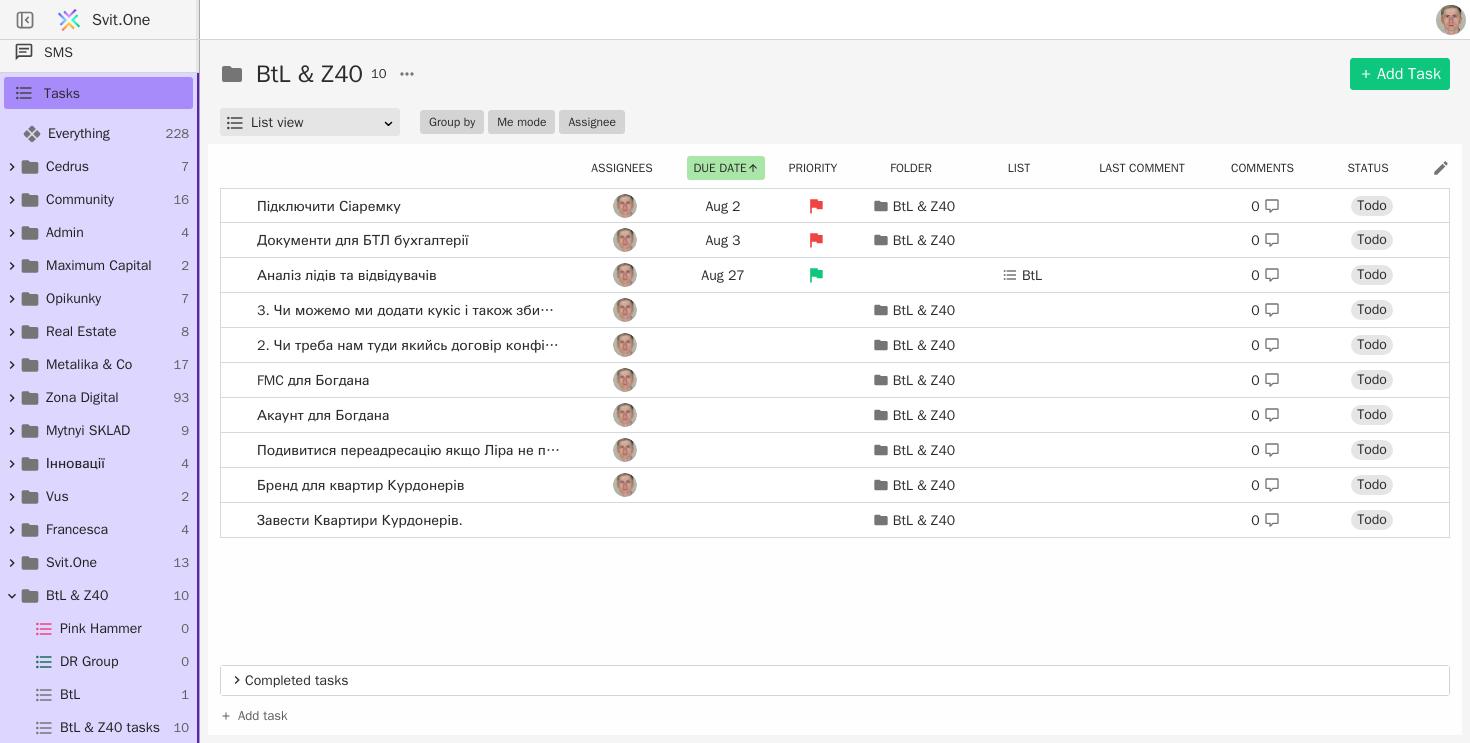 click on "BtL & Z40 10 Add Task" at bounding box center (835, 74) 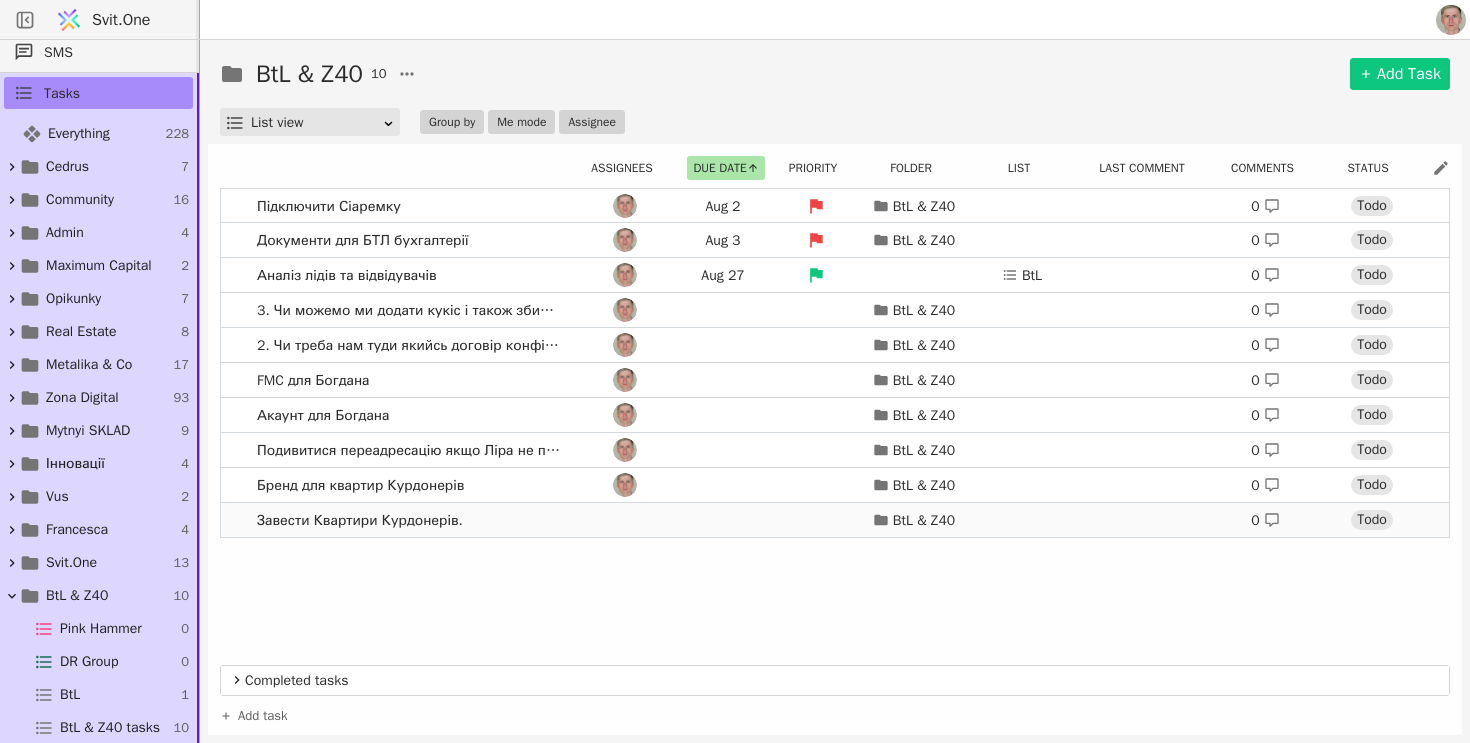 click at bounding box center (625, 520) 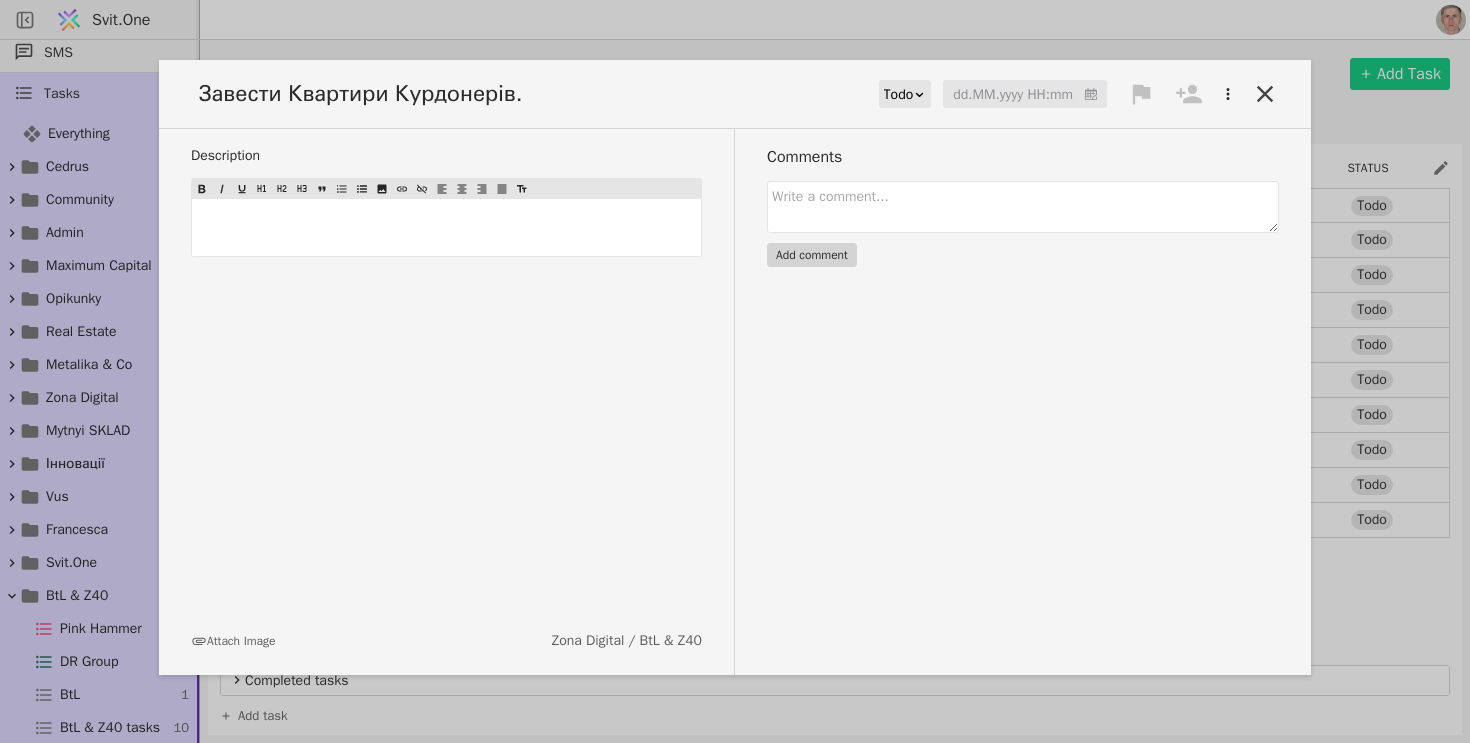 click 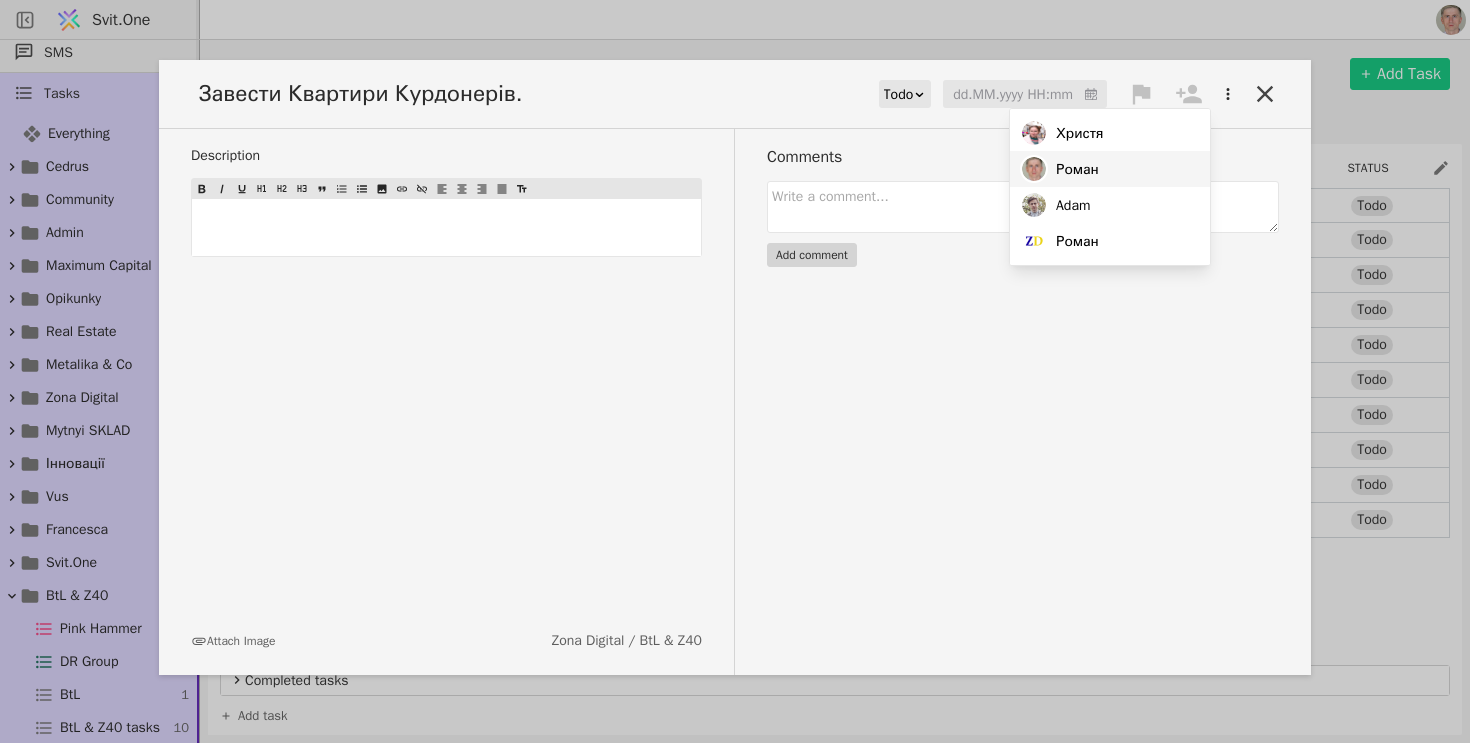 click on "Роман" at bounding box center (1077, 169) 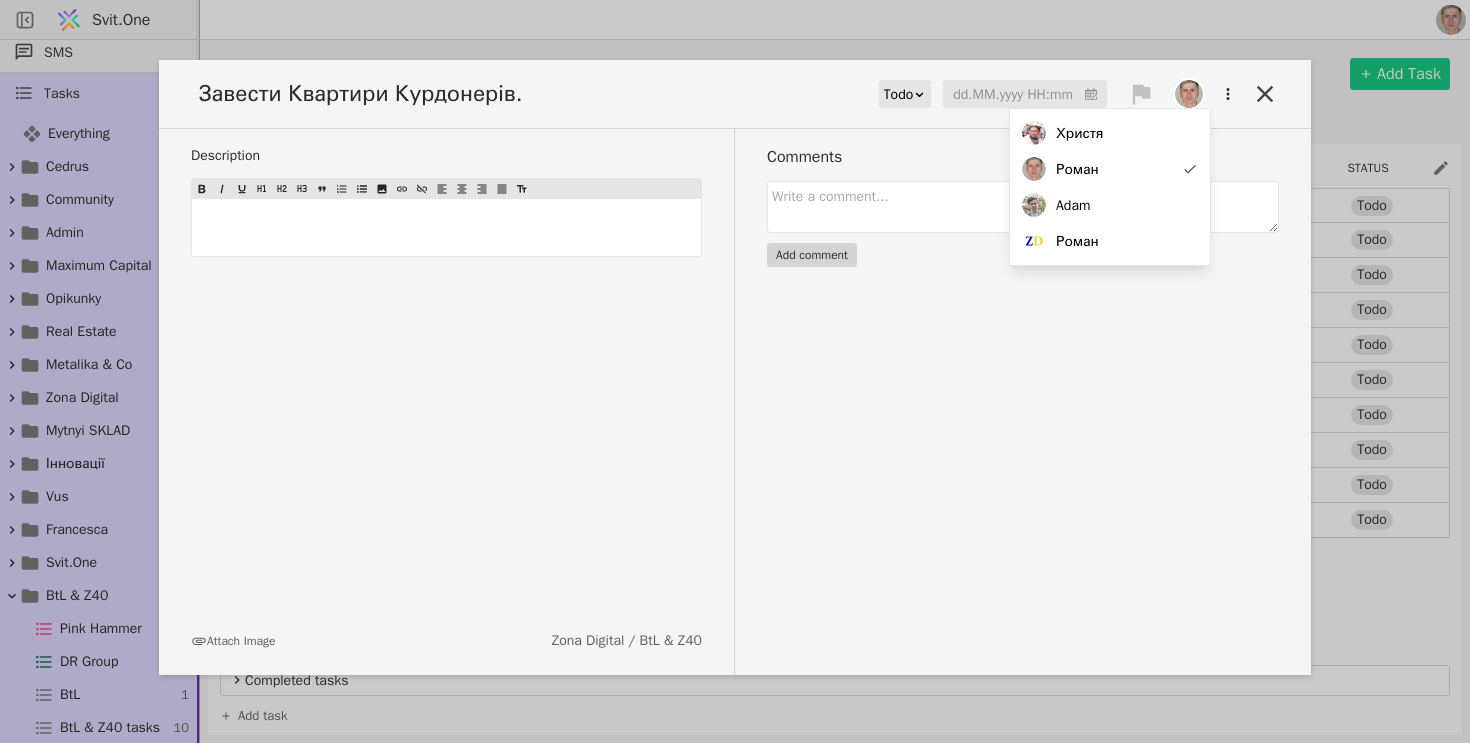 click on "Завести Квартири Курдонерів. Todo dd.MM.yyyy HH:mm" at bounding box center [735, 102] 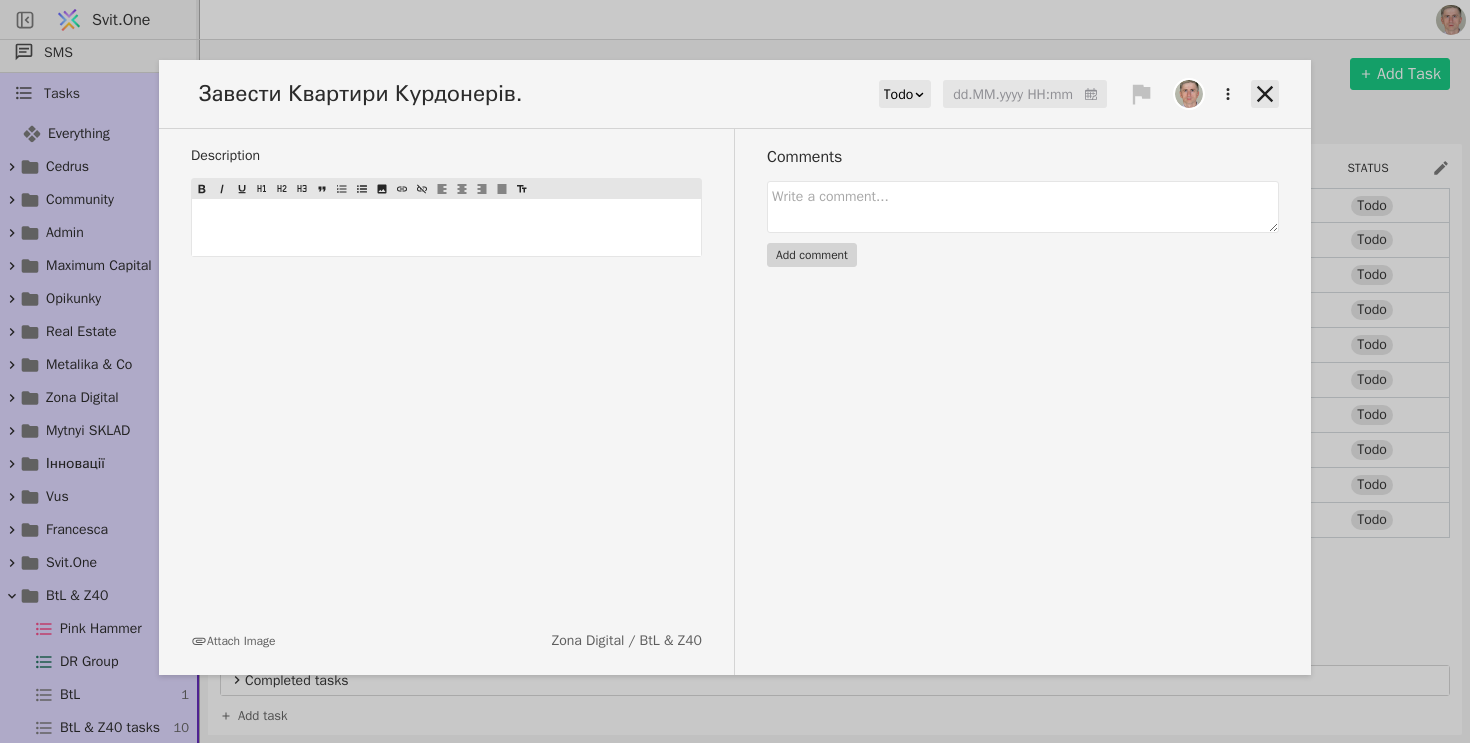 click 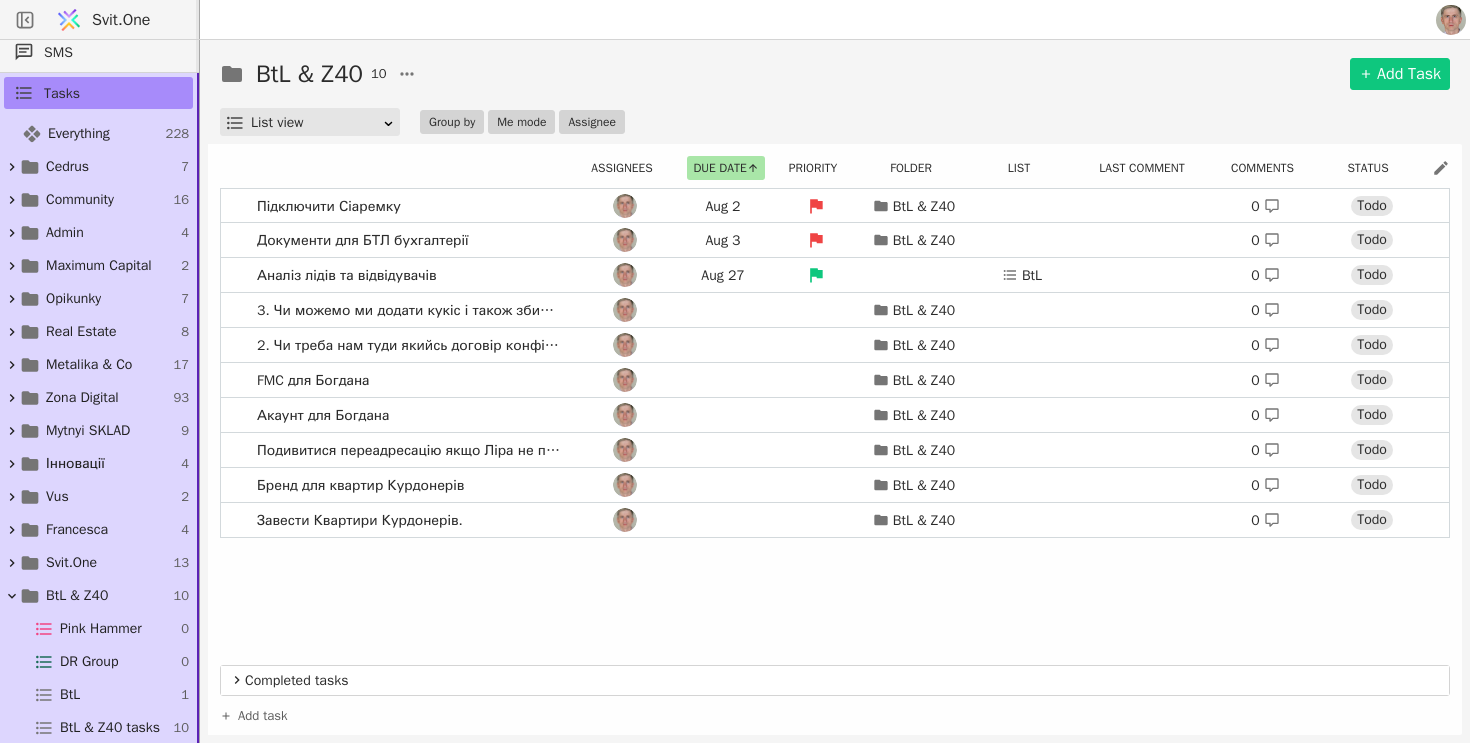 click on "Add task" at bounding box center [263, 716] 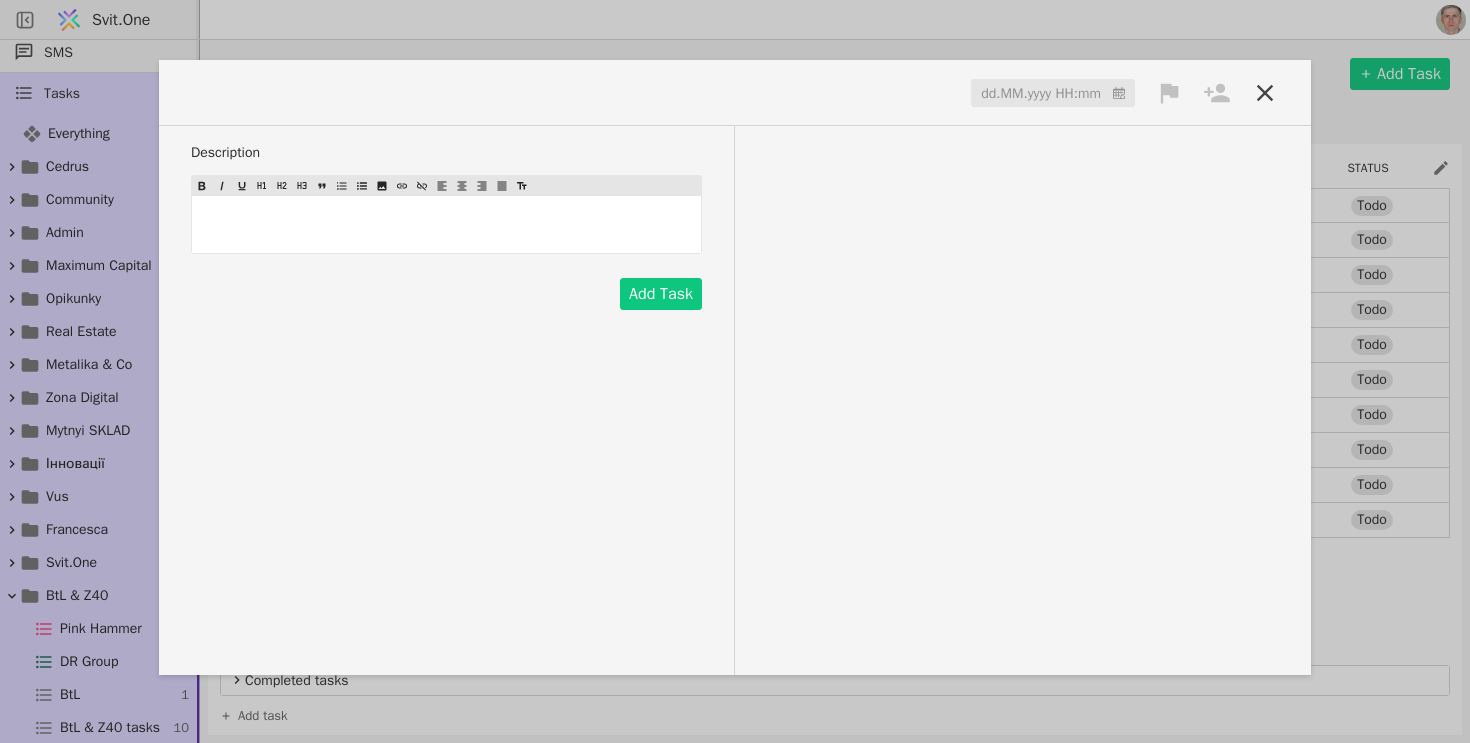 click at bounding box center (251, 92) 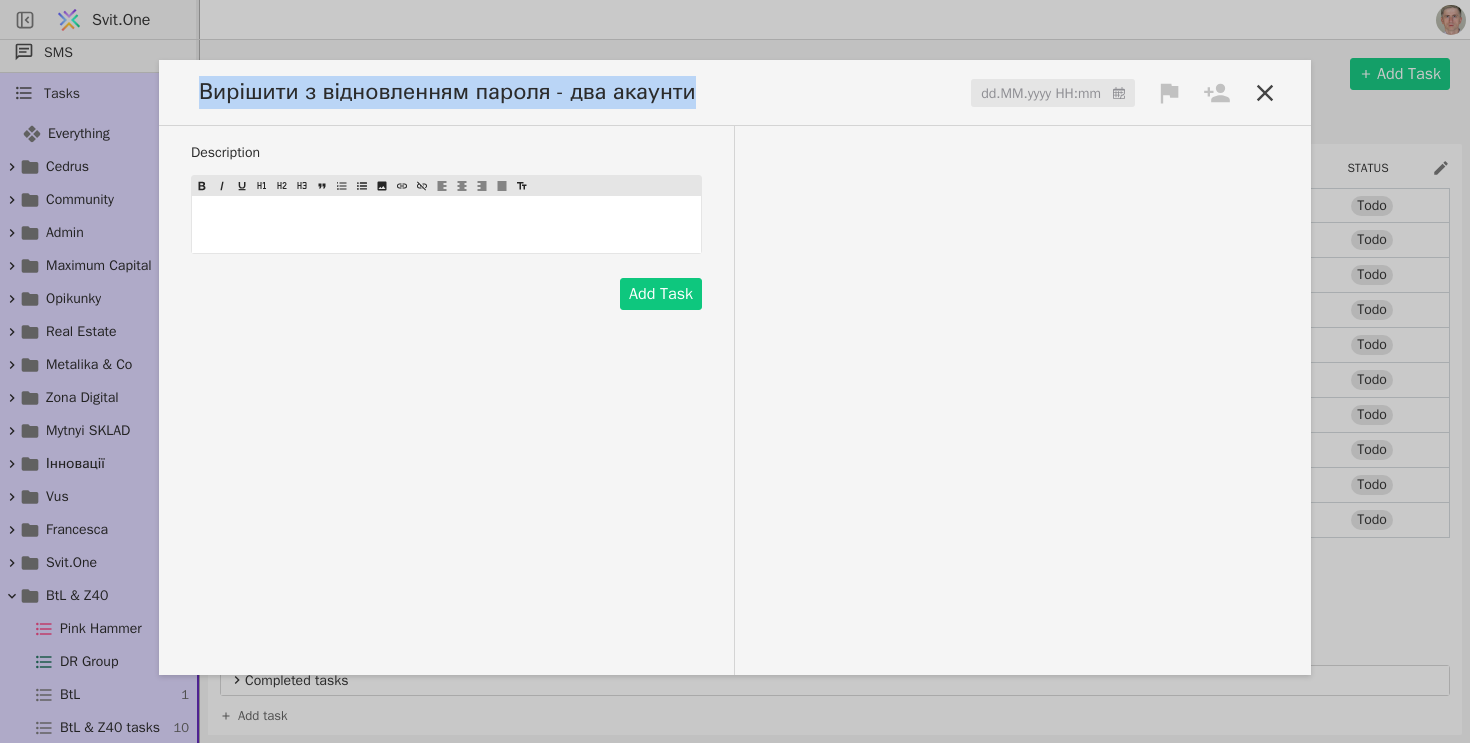 click 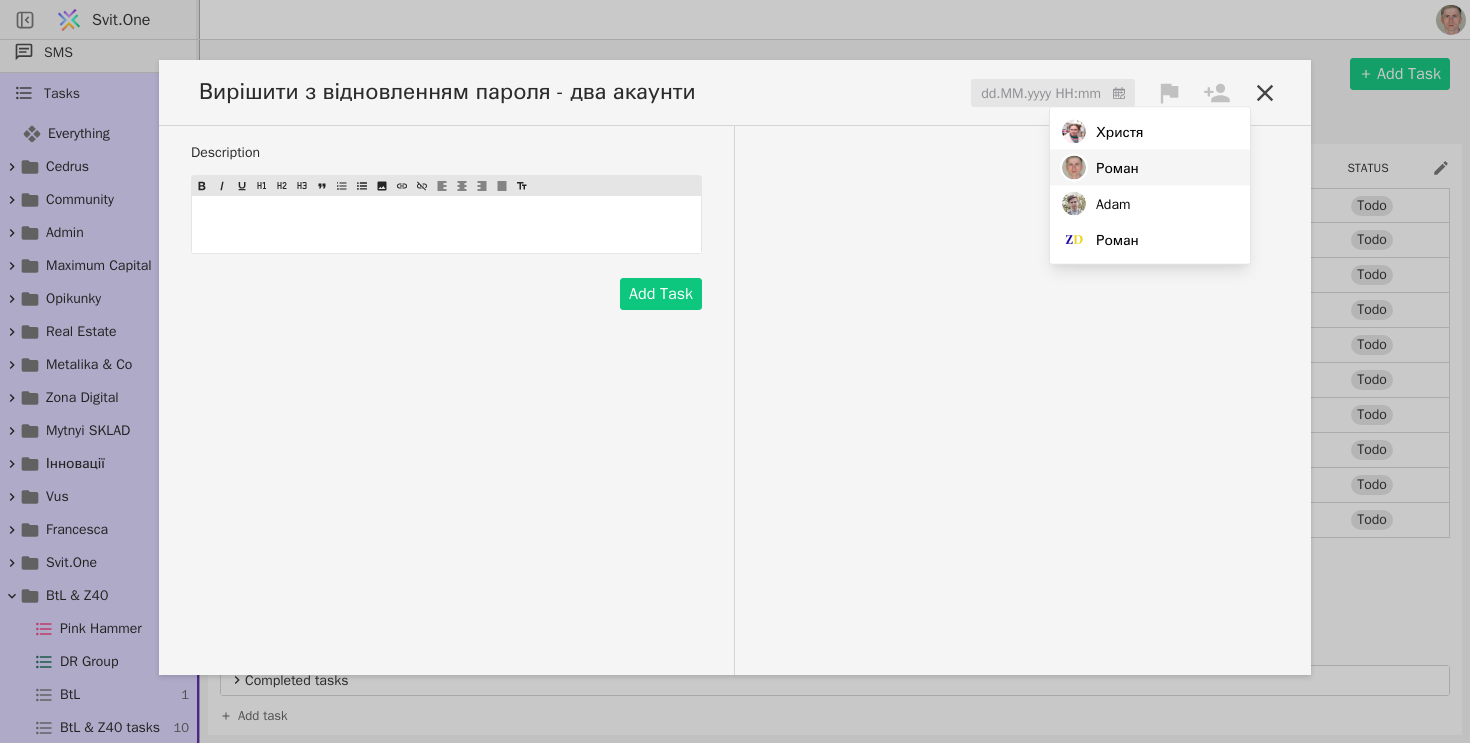 click on "Роман" at bounding box center (1150, 168) 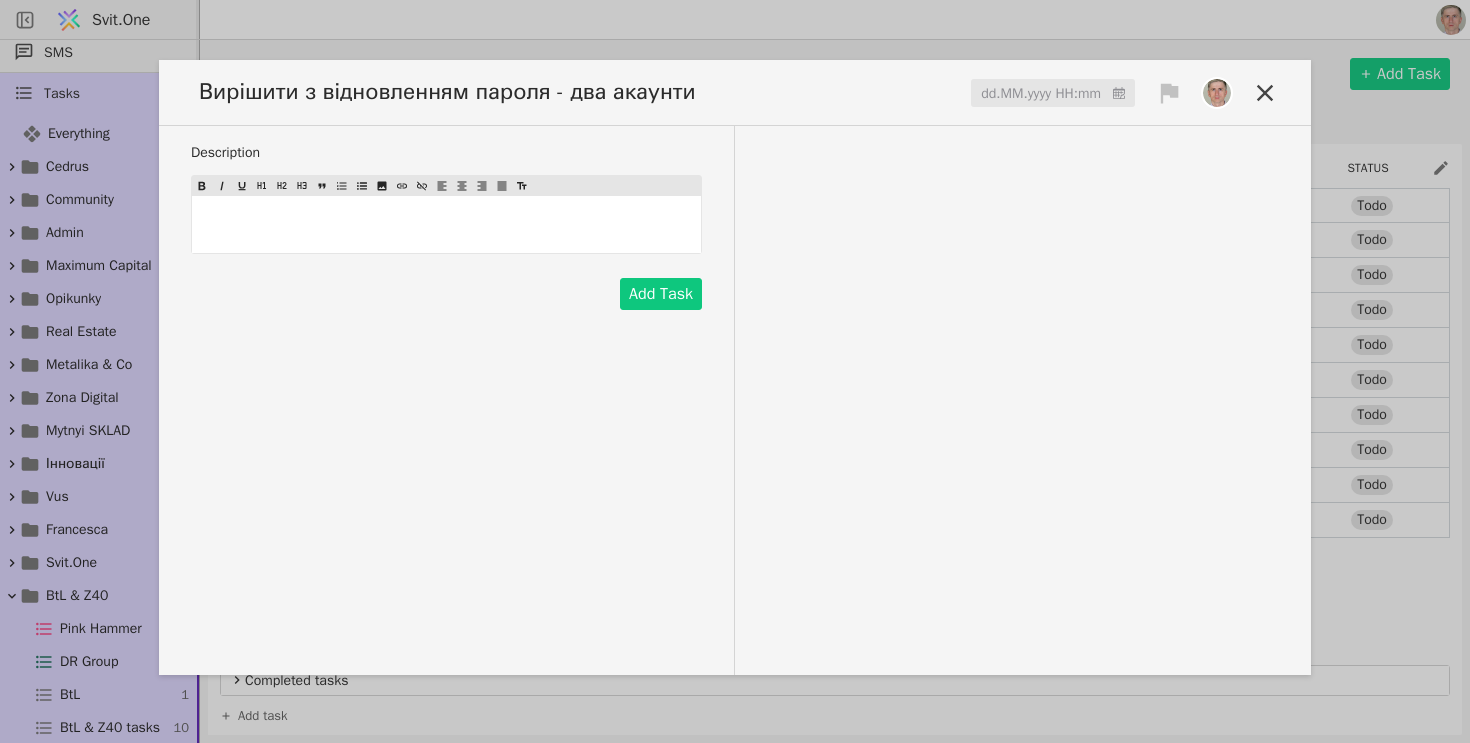 click 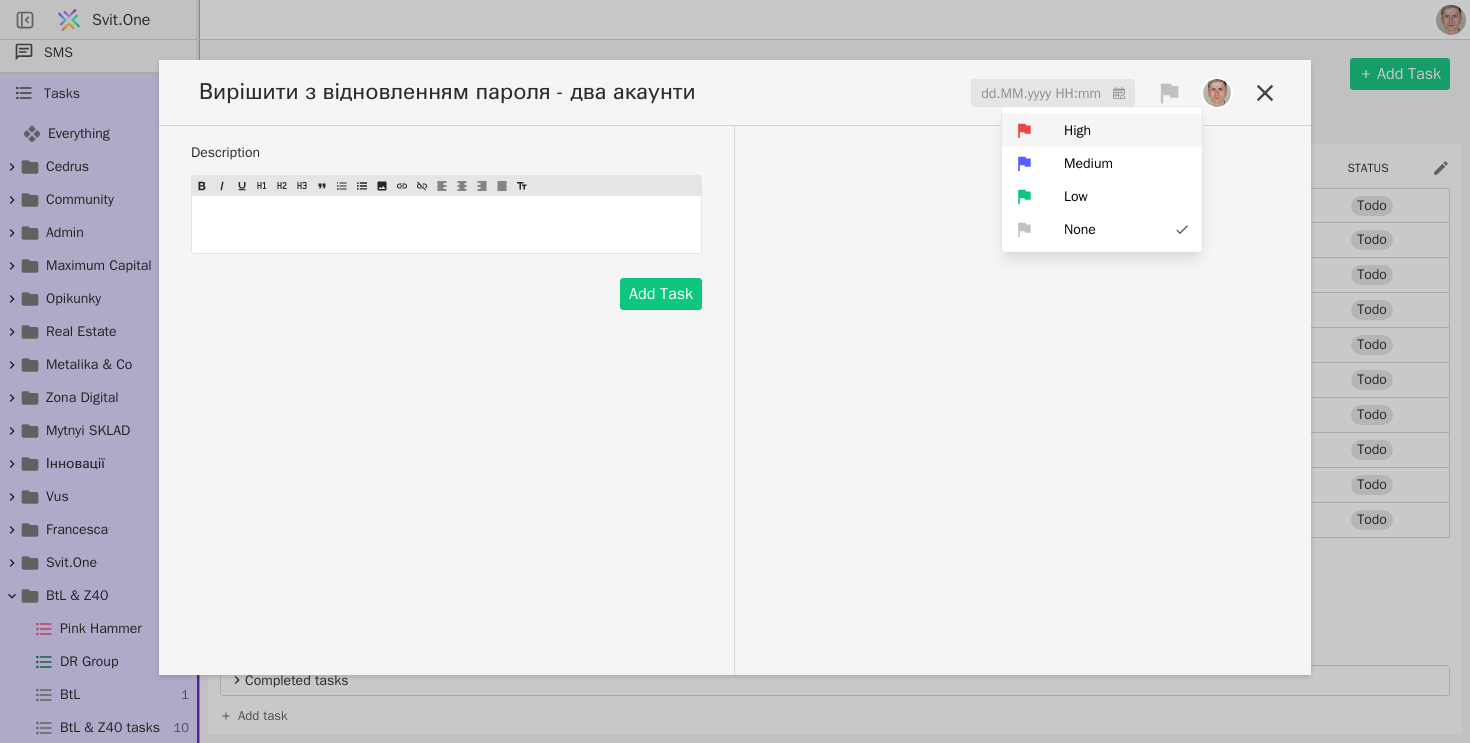 click on "High" at bounding box center (1077, 130) 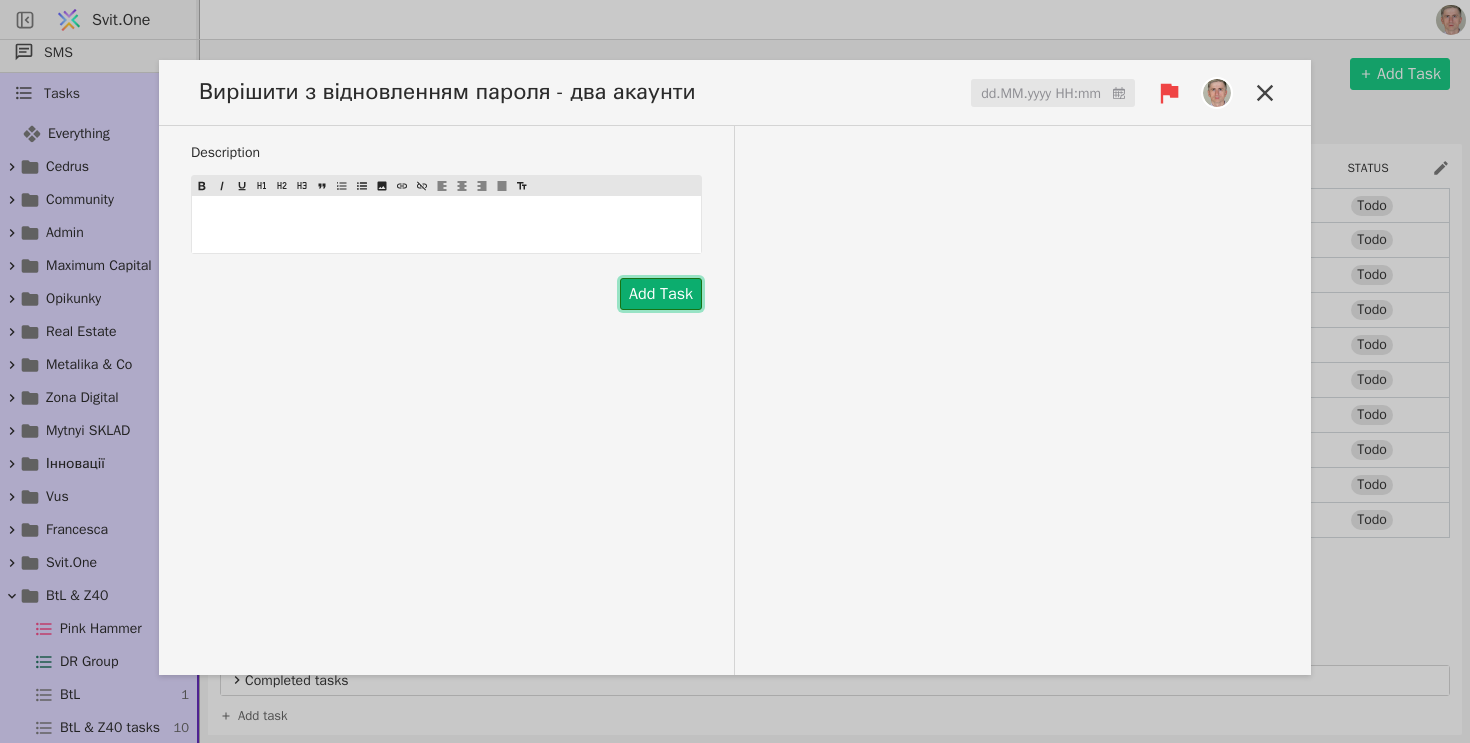 click on "Add Task" at bounding box center [661, 294] 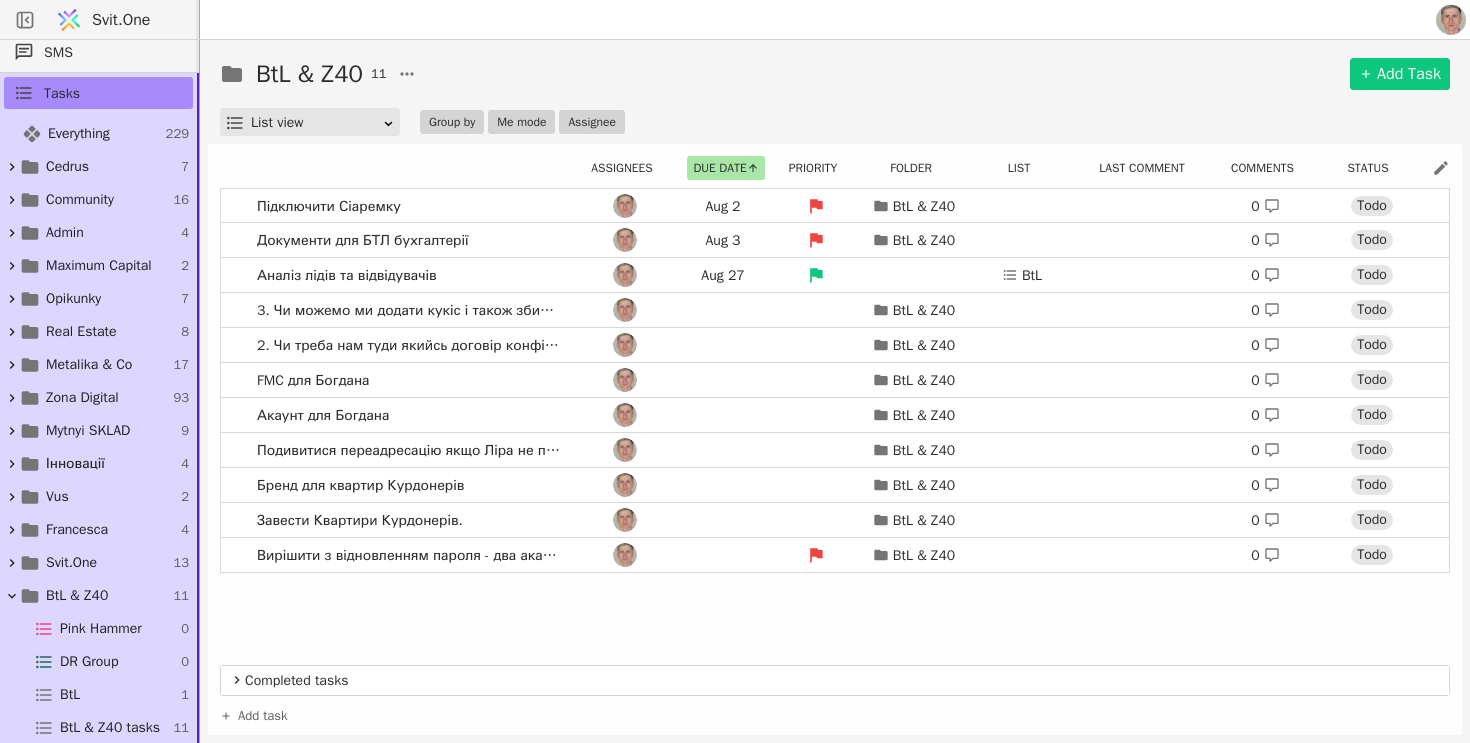 click on "BtL & Z40 11 Add Task List view Group by Me mode Assignee Assignees Due date Priority Folder List Last comment Comments Status Підключити Сіаремку Aug 2 BtL & Z40 0   Todo Документи для БТЛ бухгалтерії Aug 3 BtL & Z40 0   Todo Аналіз лідів та відвідувачів Aug 27 BtL 0   Todo 3. ⁠Чи можемо ми додати кукіс і також збирати дані кудись? BtL & Z40 0   Todo 2. Чи треба нам туди якийсь договір конфіденційності? BtL & Z40 0   Todo FMC для Богдана BtL & Z40 0   Todo Акаунт для Богдана BtL & Z40 0   Todo Подивитися переадресацію якщо Ліра не працює BtL & Z40 0   Todo Бренд для квартир Курдонерів BtL & Z40 0   Todo Завести Квартири Курдонерів. BtL & Z40 0   Todo Вирішити з відновленням пароля - два акаунти BtL & Z40" at bounding box center [835, 391] 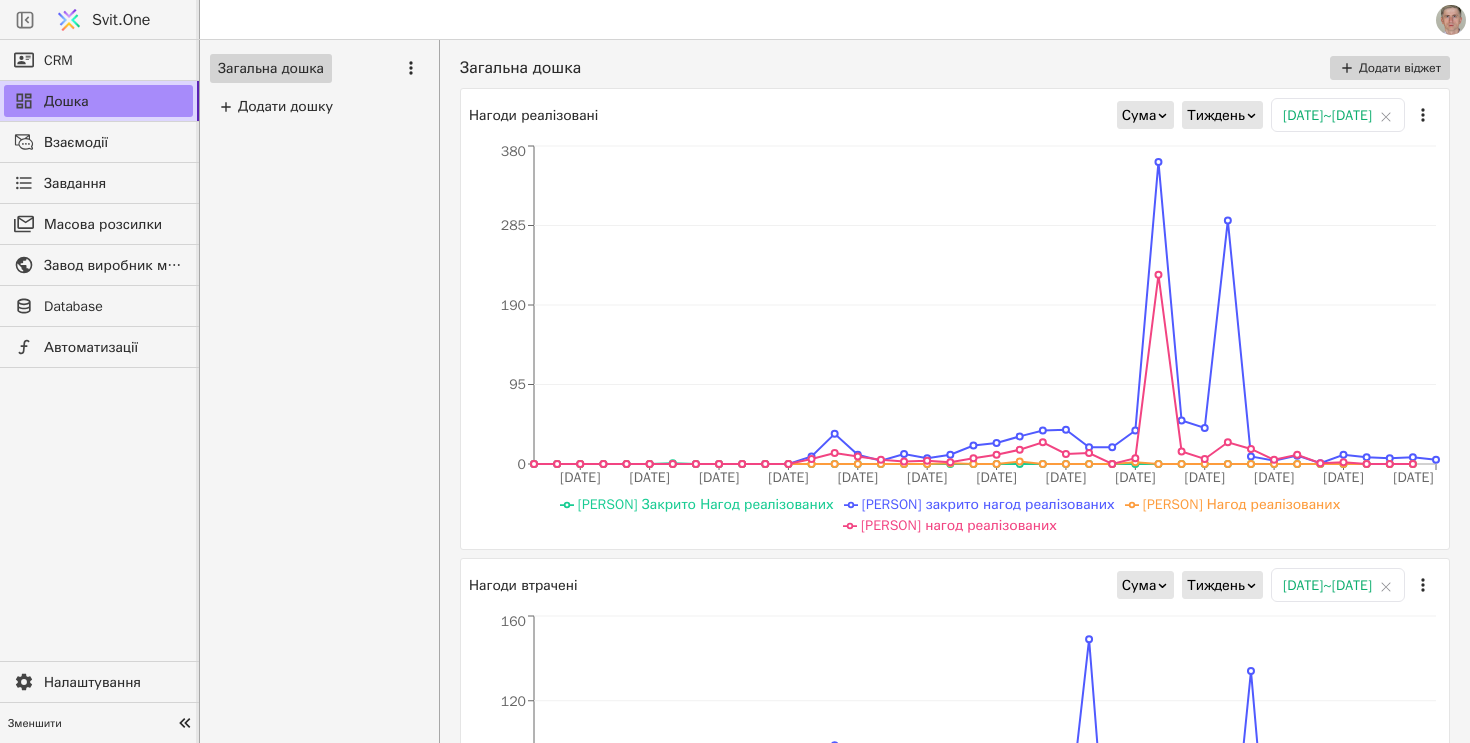 scroll, scrollTop: 0, scrollLeft: 0, axis: both 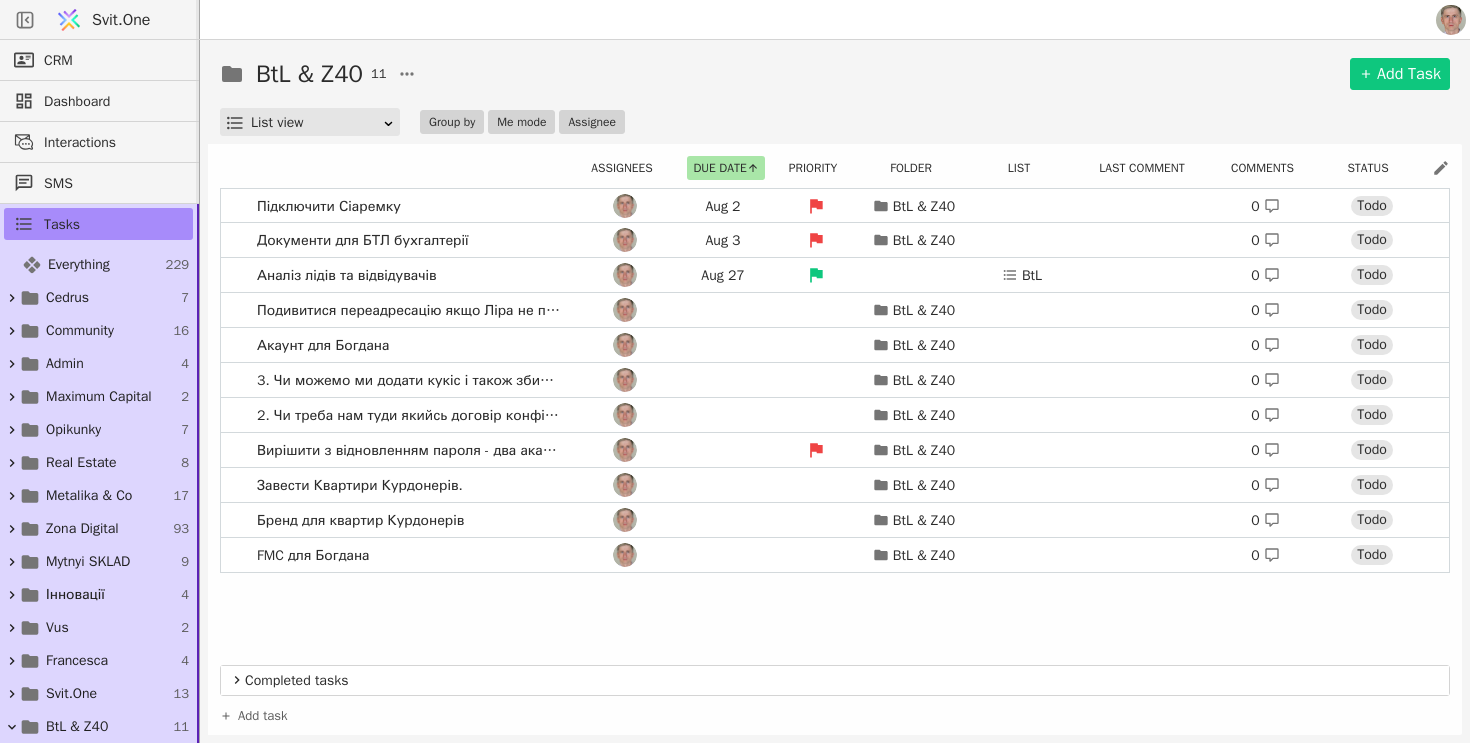 click on "BtL & Z40 11 Add Task" at bounding box center (835, 74) 